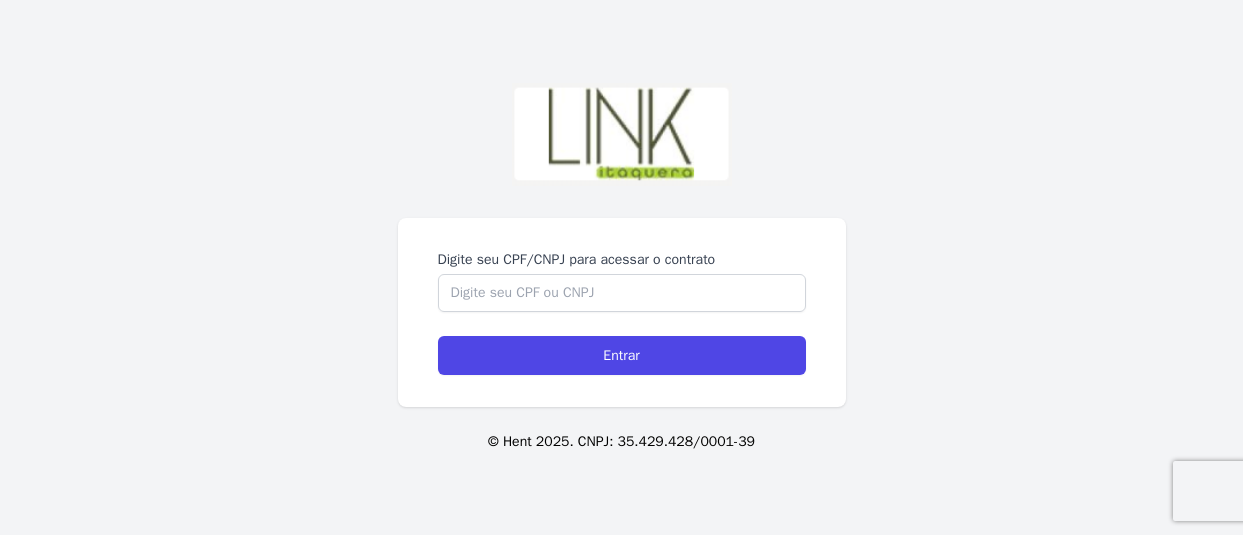 scroll, scrollTop: 0, scrollLeft: 0, axis: both 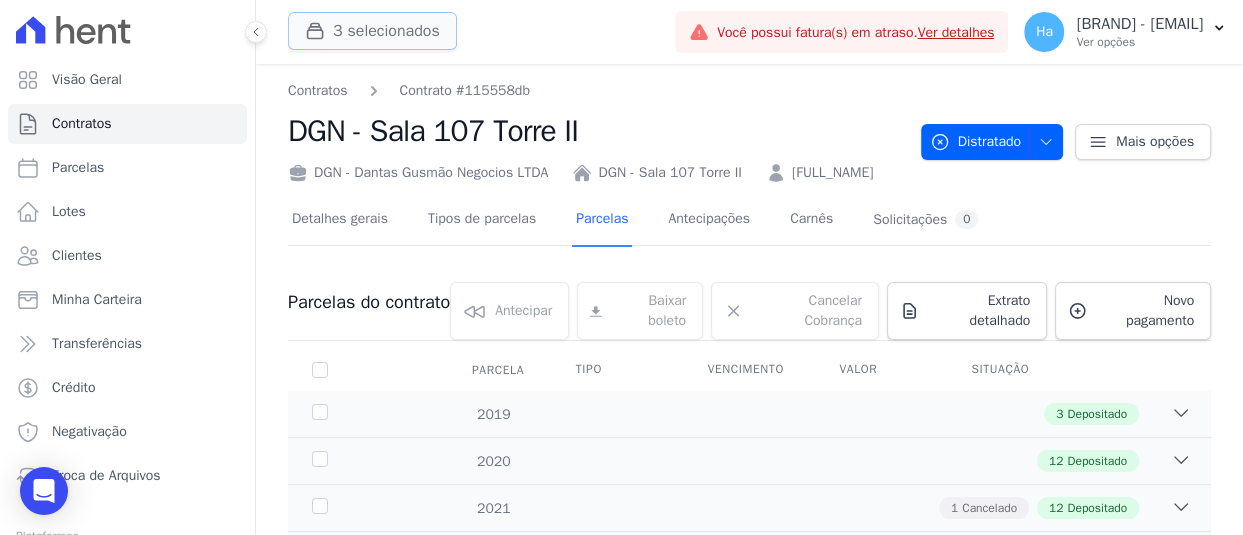 click on "3 selecionados" at bounding box center (372, 31) 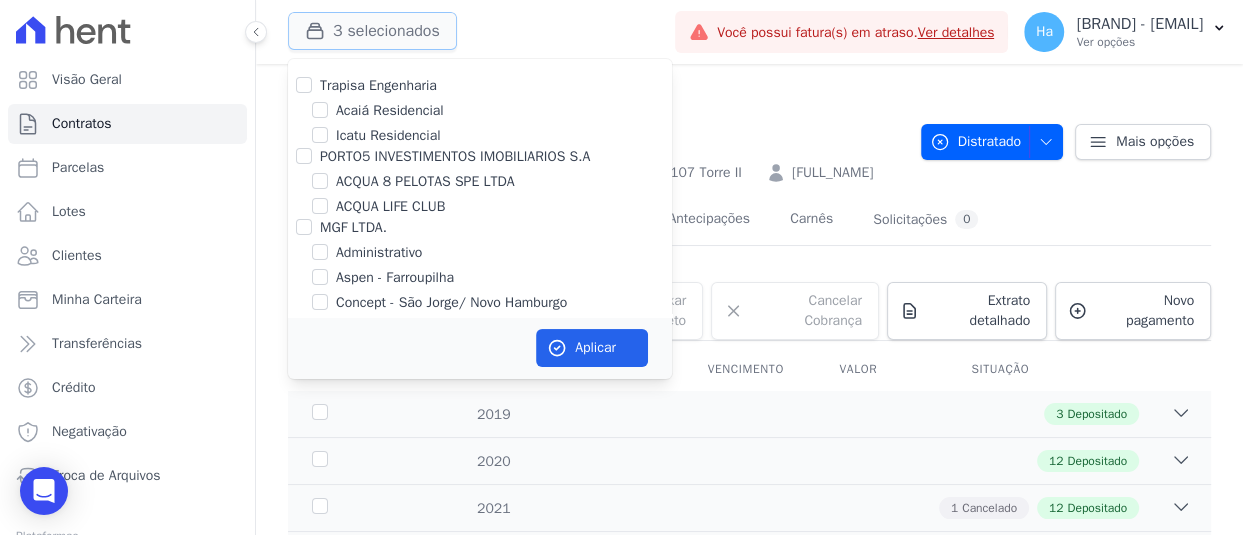 type 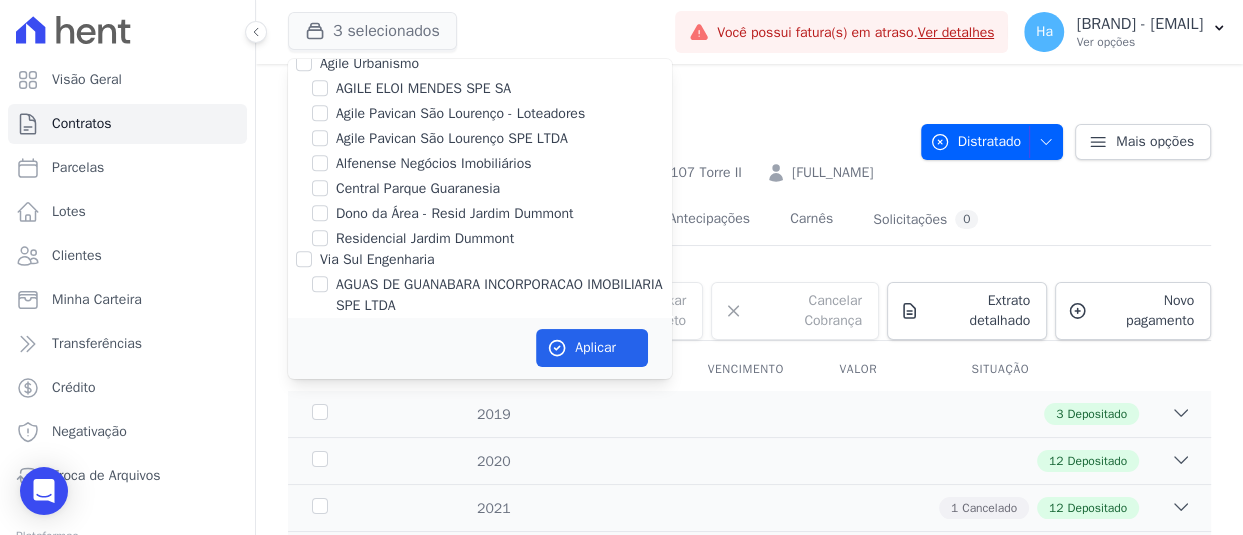 scroll, scrollTop: 10794, scrollLeft: 0, axis: vertical 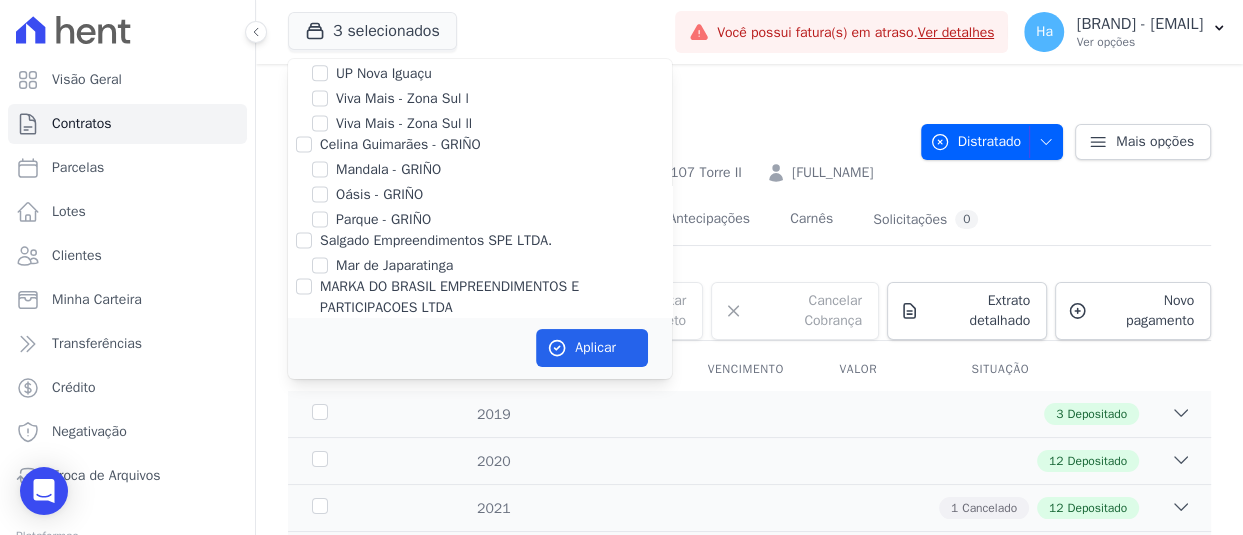 click on "Parque Primavera" at bounding box center (320, -2) 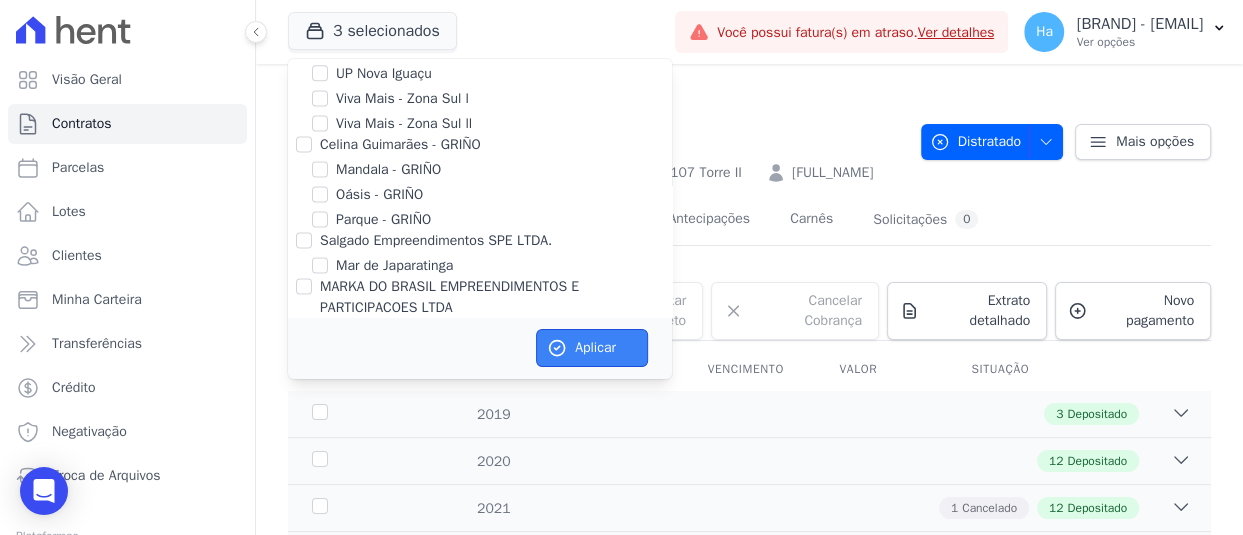 click on "Aplicar" at bounding box center (592, 348) 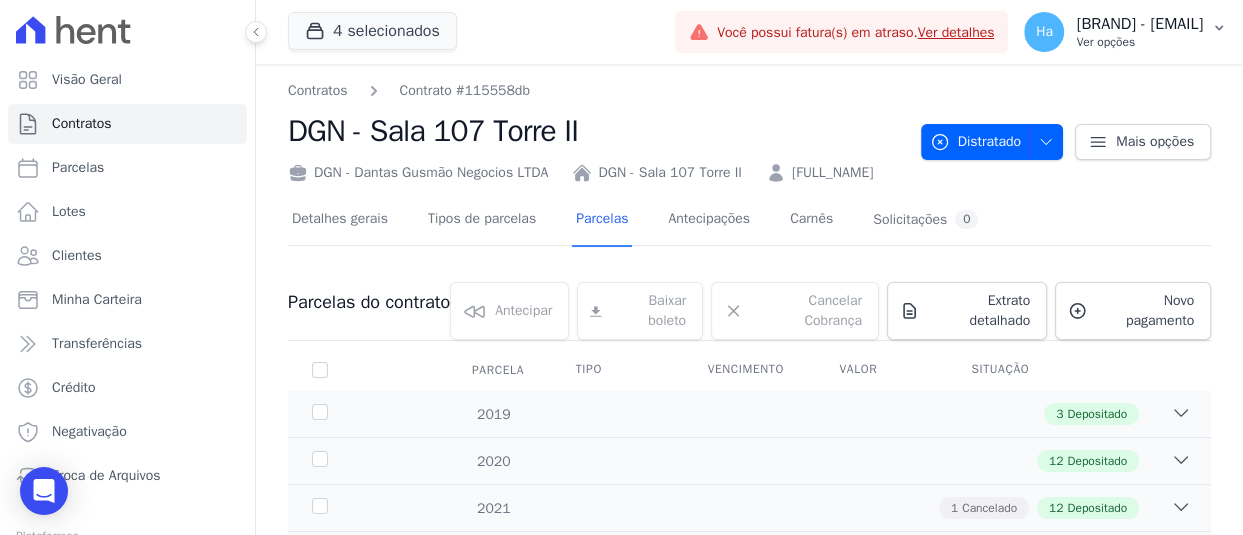 click on "Hent -  adriane.brito@hent.com.br" at bounding box center [1139, 24] 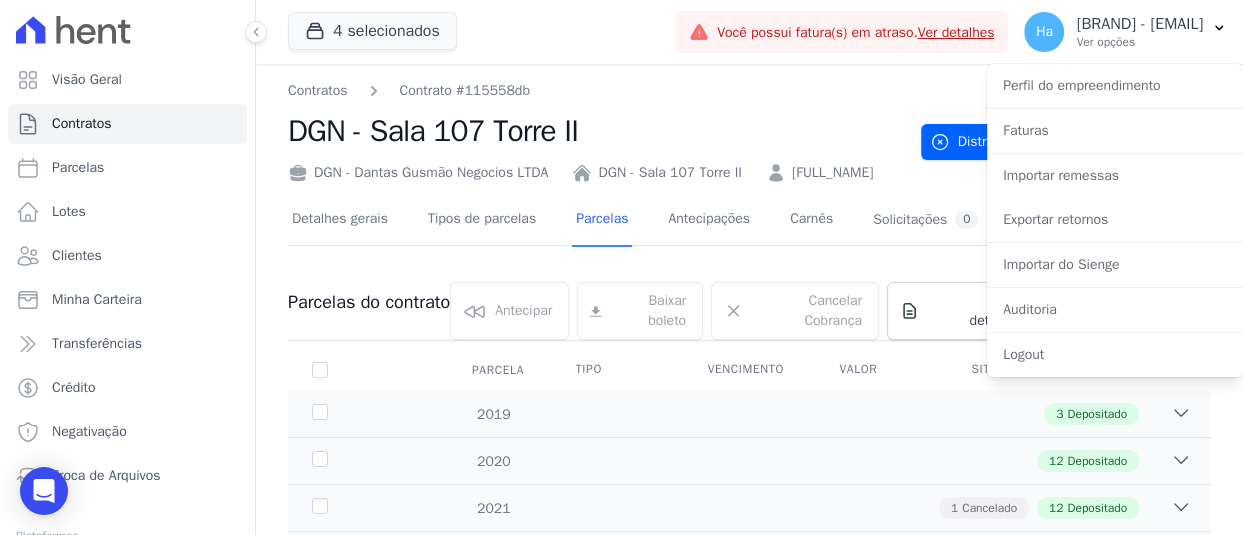 click on "DGN - Sala 107 Torre II" at bounding box center [596, 131] 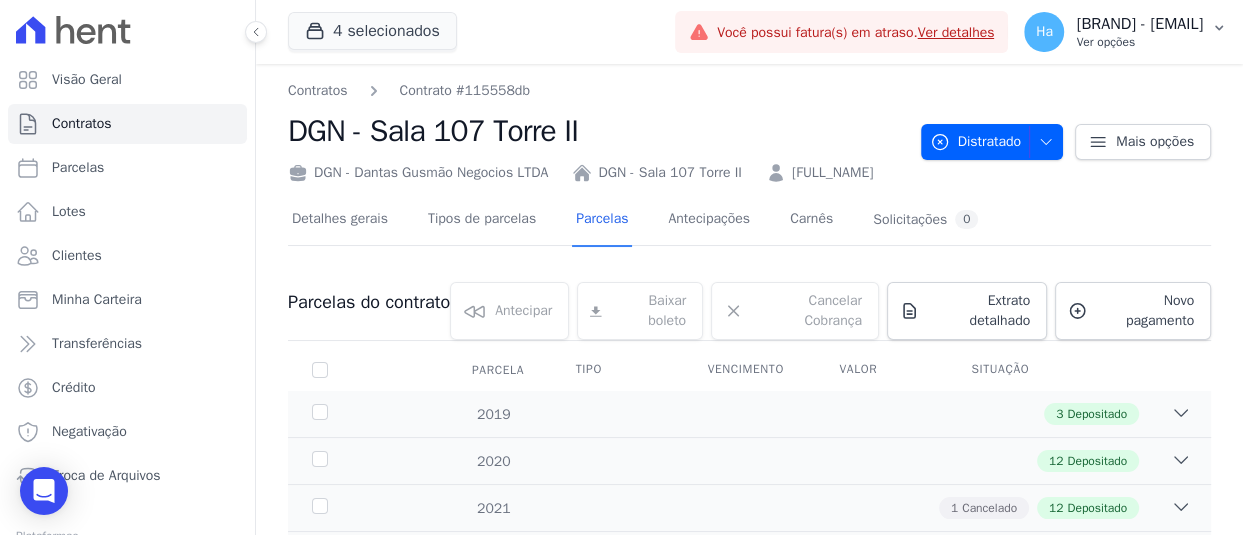 click on "Ha
Hent -  adriane.brito@hent.com.br
Ver opções" at bounding box center (1125, 32) 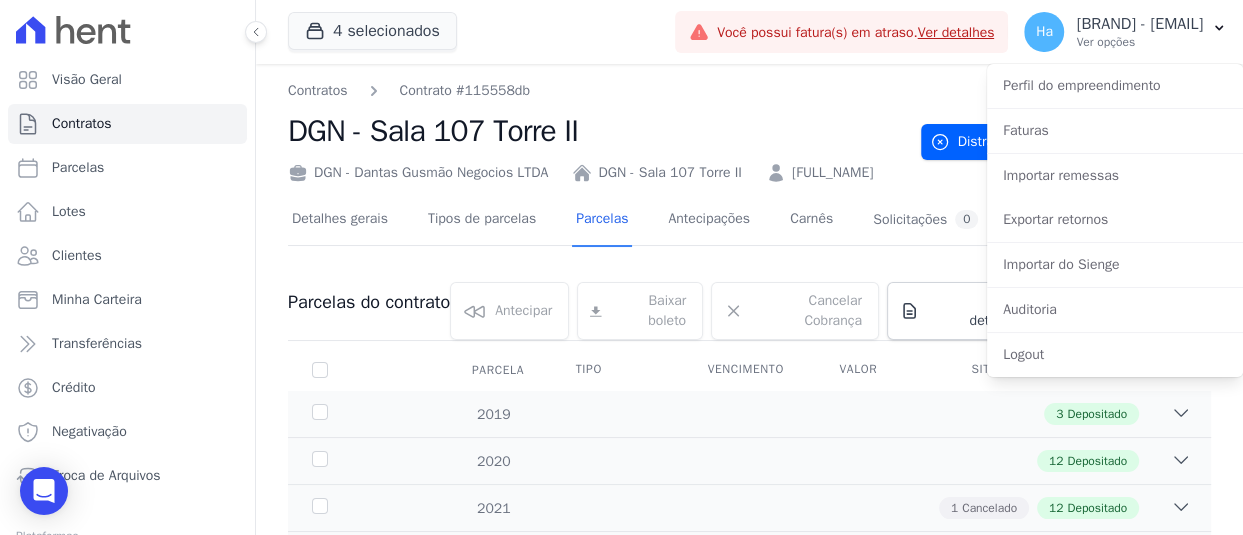 click on "DGN - Sala 107 Torre II" at bounding box center [596, 131] 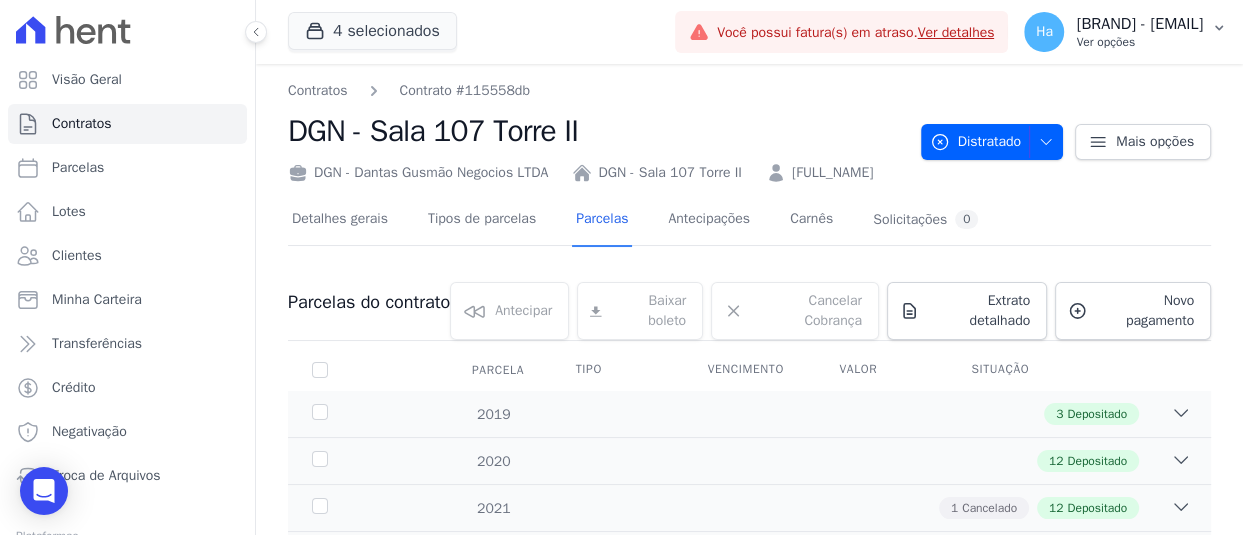 click on "Hent -  adriane.brito@hent.com.br" at bounding box center (1139, 24) 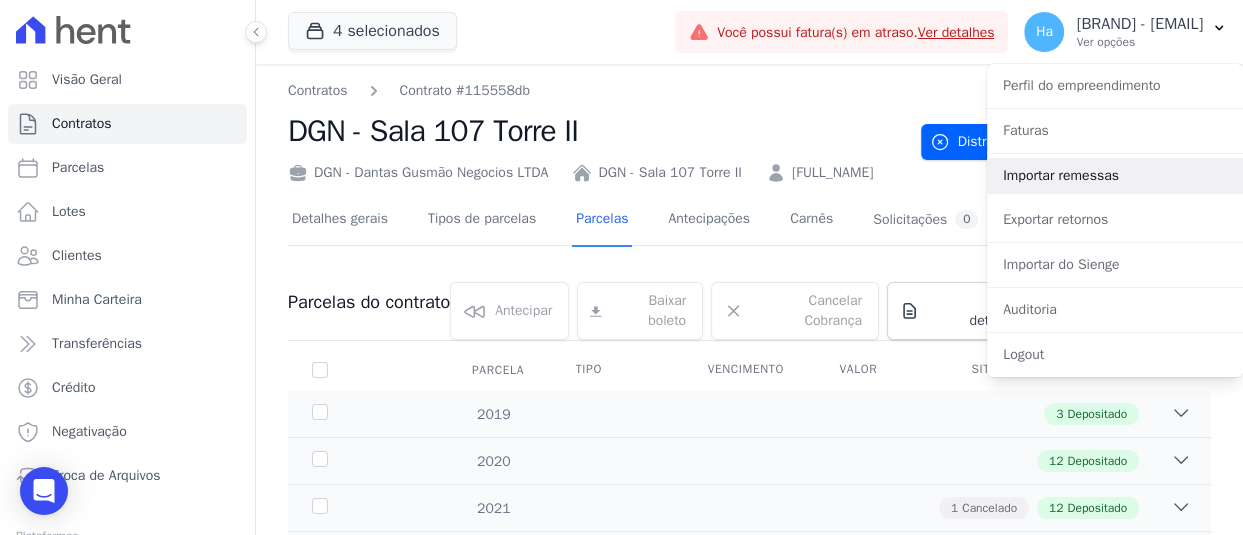 click on "Importar remessas" at bounding box center [1115, 176] 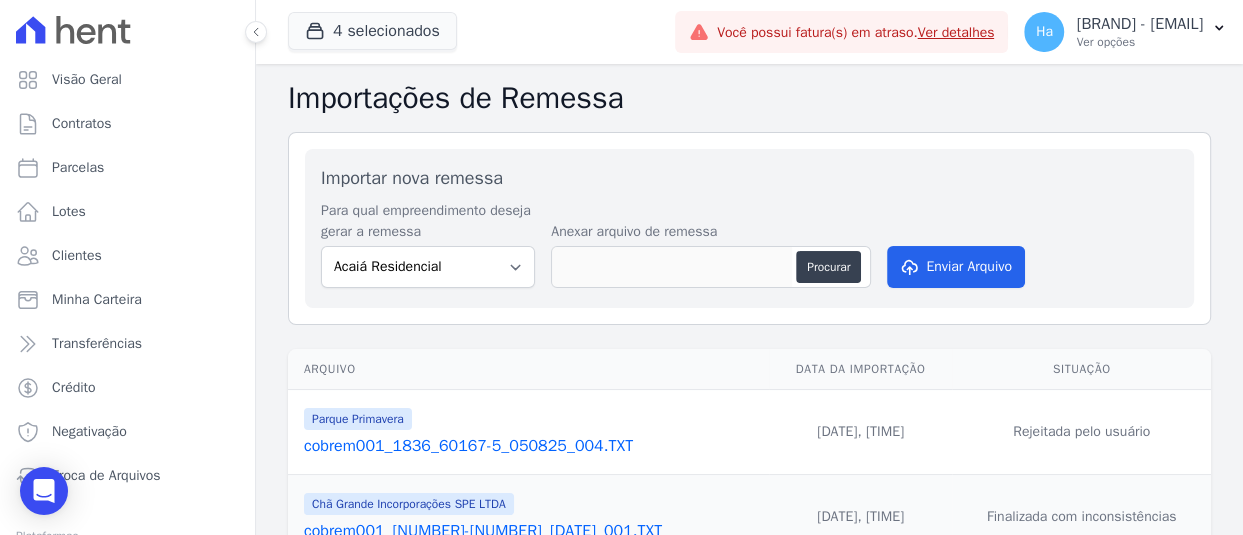 scroll, scrollTop: 100, scrollLeft: 0, axis: vertical 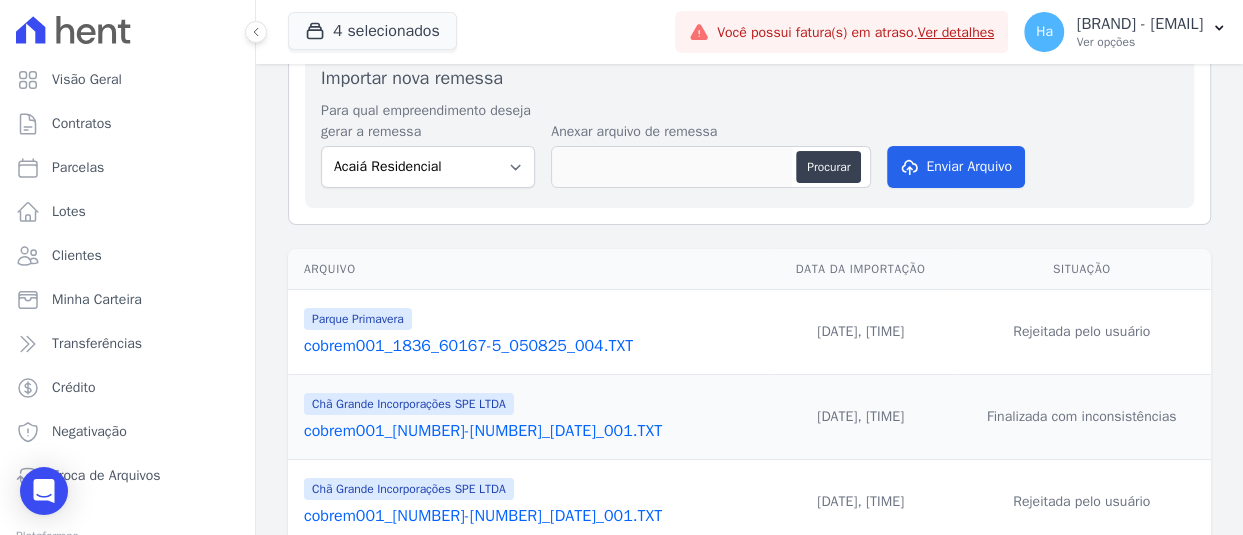 click on "cobrem001_1836_60167-5_050825_004.TXT" at bounding box center [532, 346] 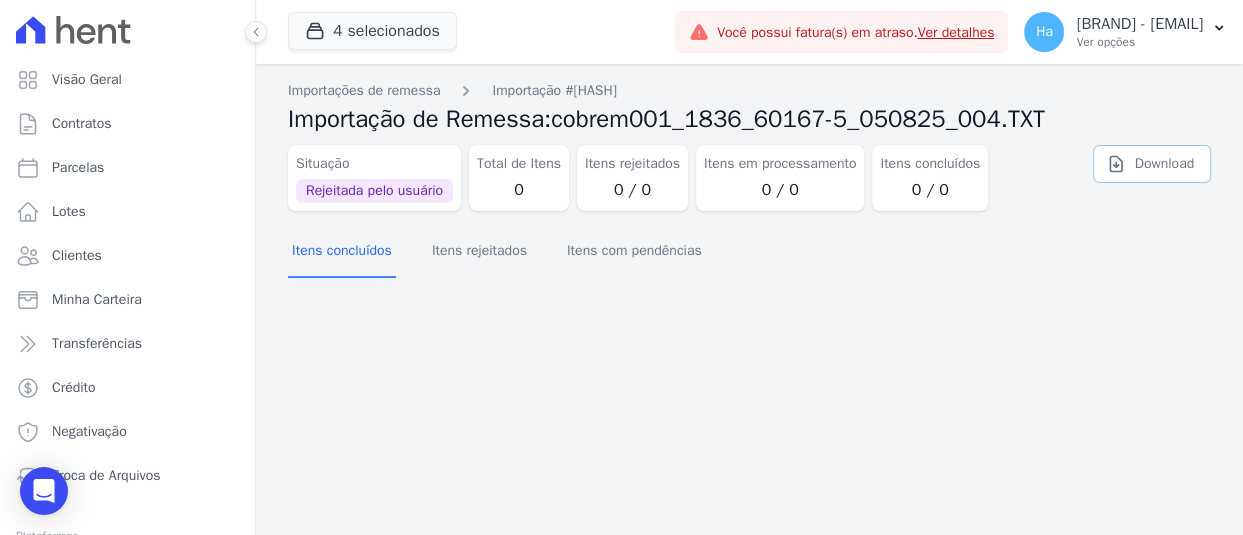 click on "Download" at bounding box center (1152, 164) 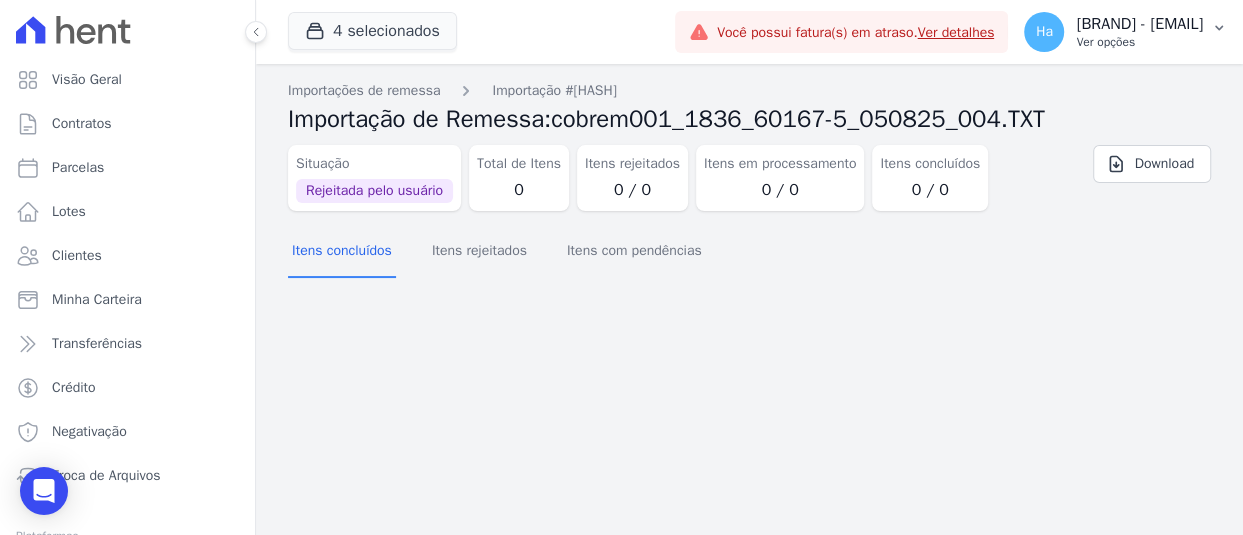 click on "Ver opções" at bounding box center [1139, 42] 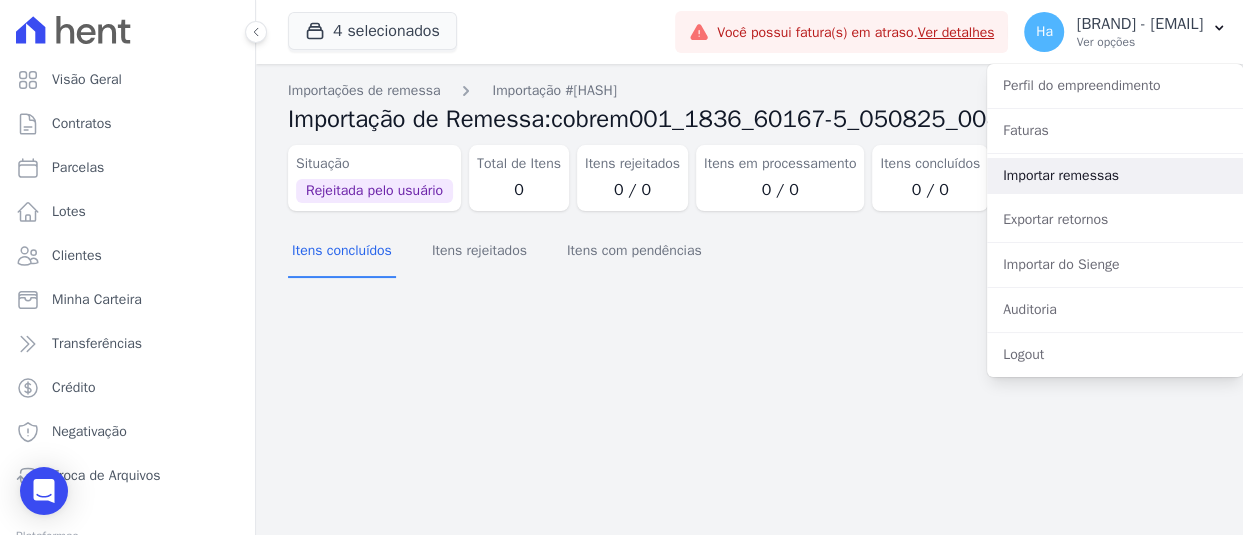 click on "Importar remessas" at bounding box center (1115, 176) 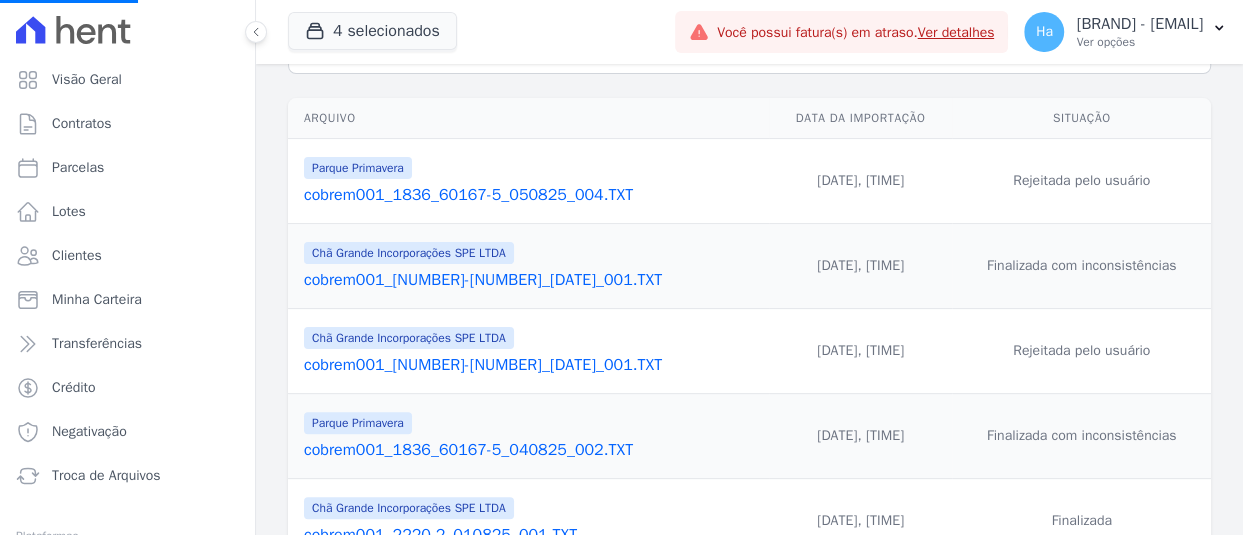 scroll, scrollTop: 300, scrollLeft: 0, axis: vertical 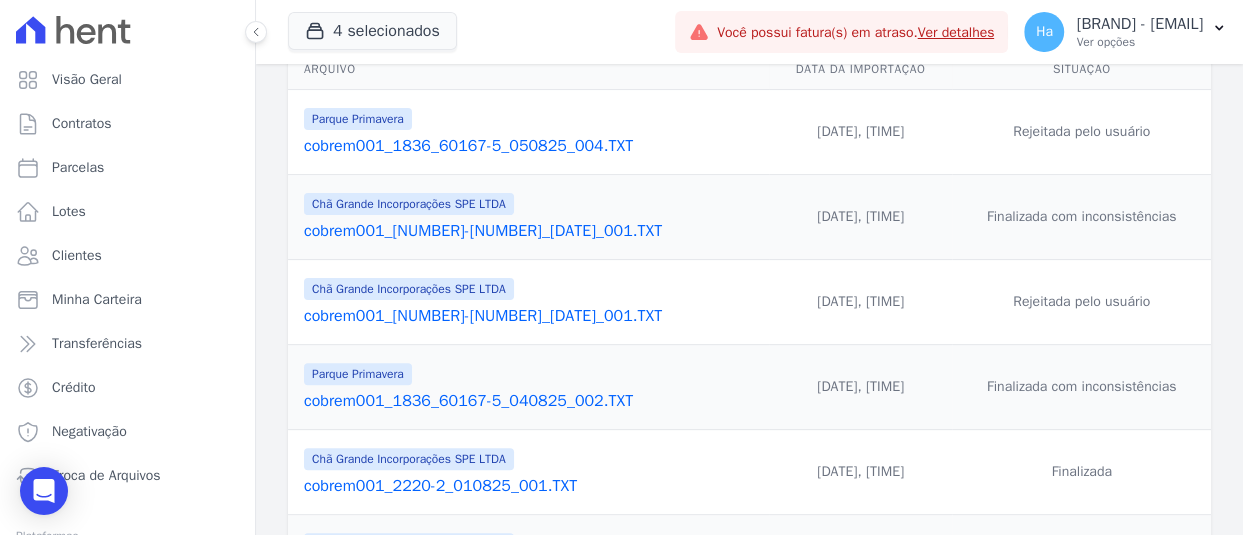 click on "cobrem001_1836_60167-5_040825_002.TXT" at bounding box center (532, 401) 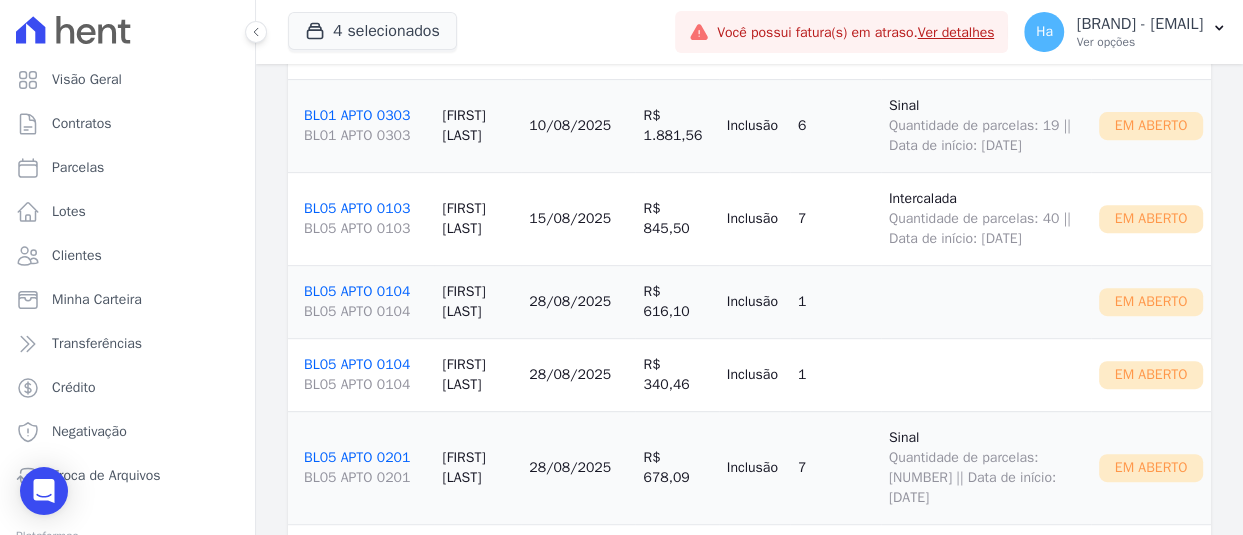 scroll, scrollTop: 0, scrollLeft: 0, axis: both 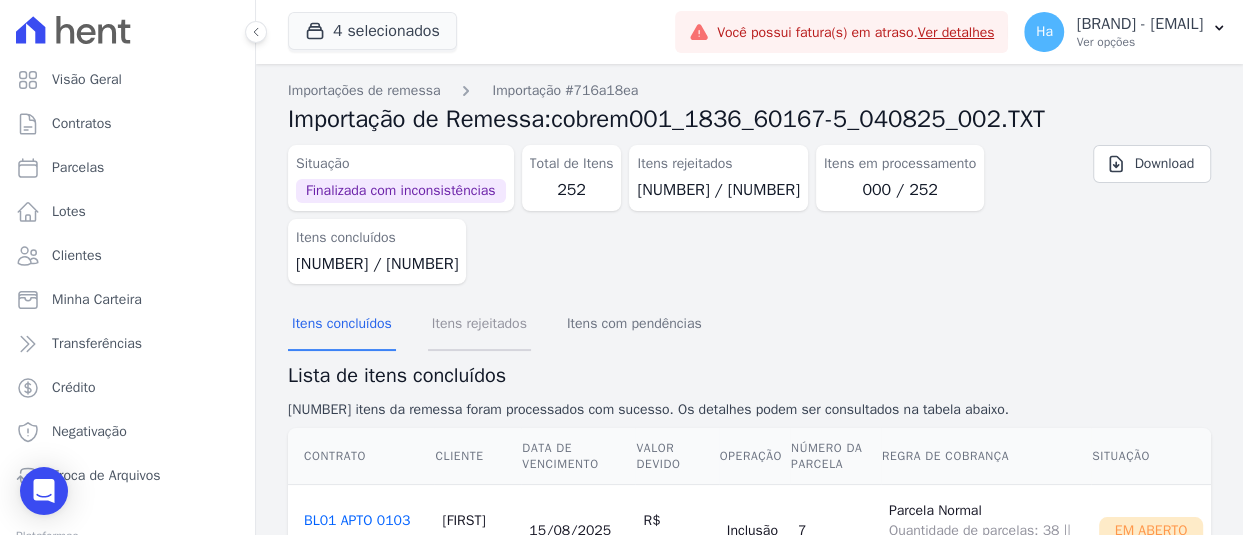 click on "Itens rejeitados" at bounding box center (479, 325) 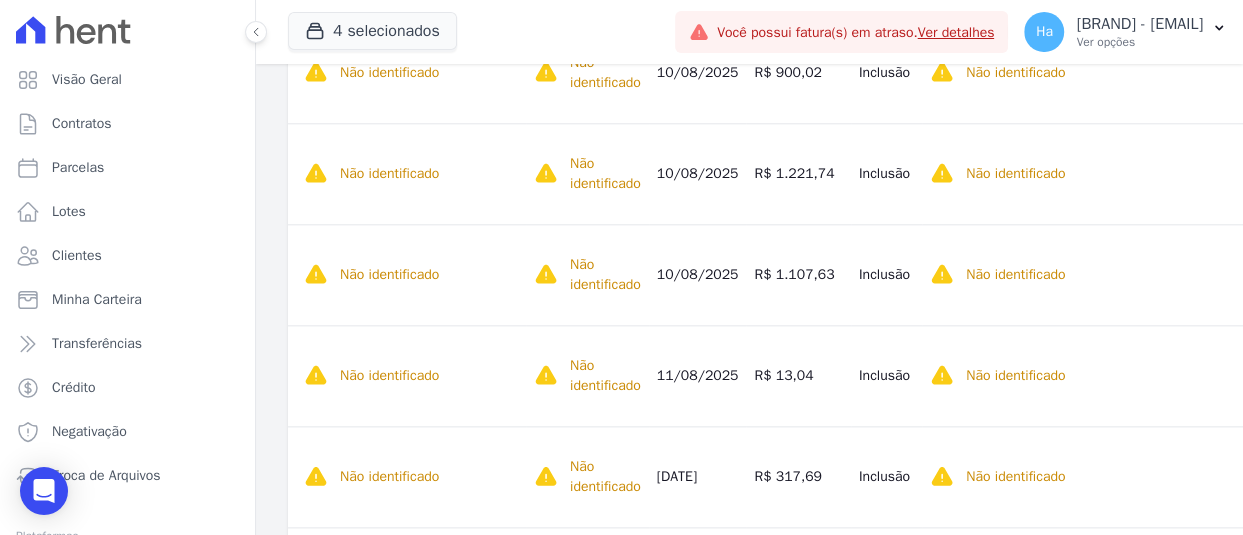 scroll, scrollTop: 1314, scrollLeft: 0, axis: vertical 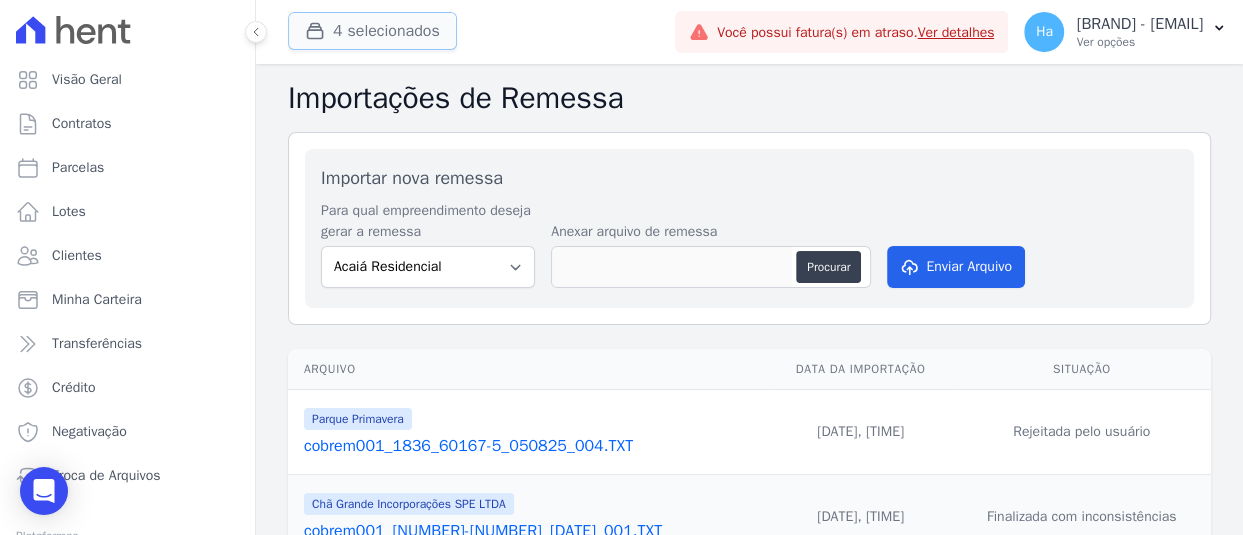 click on "4 selecionados" at bounding box center [372, 31] 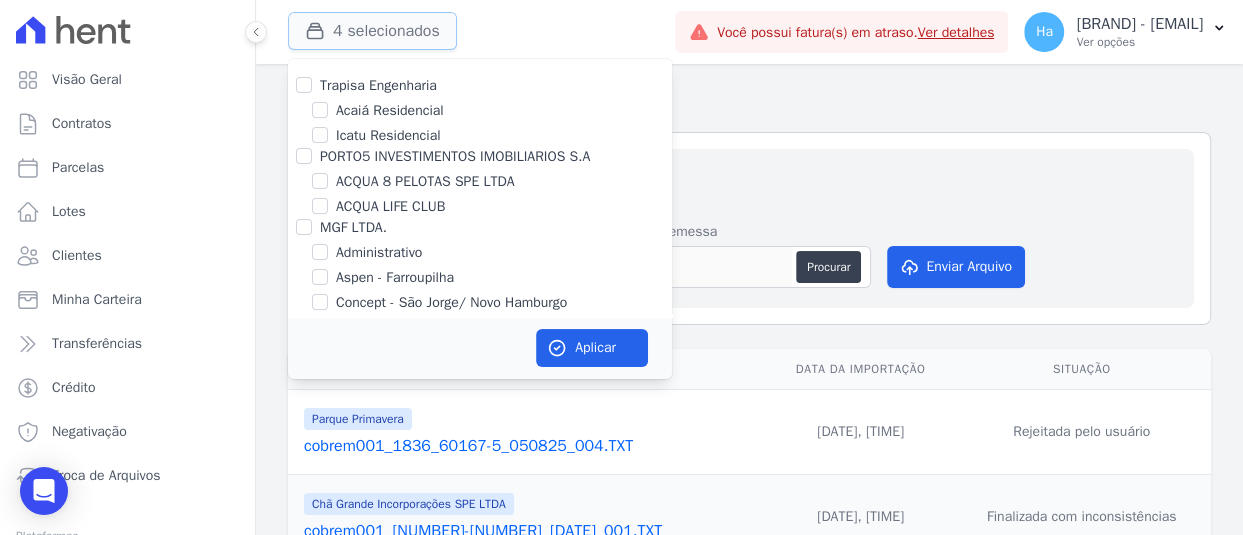 type 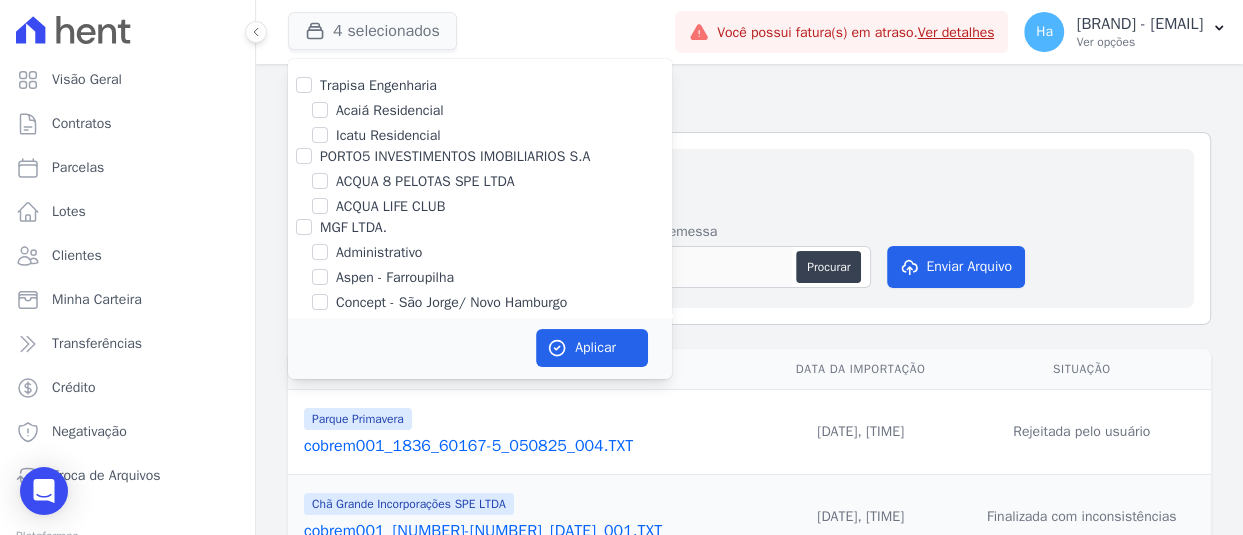 scroll, scrollTop: 4797, scrollLeft: 0, axis: vertical 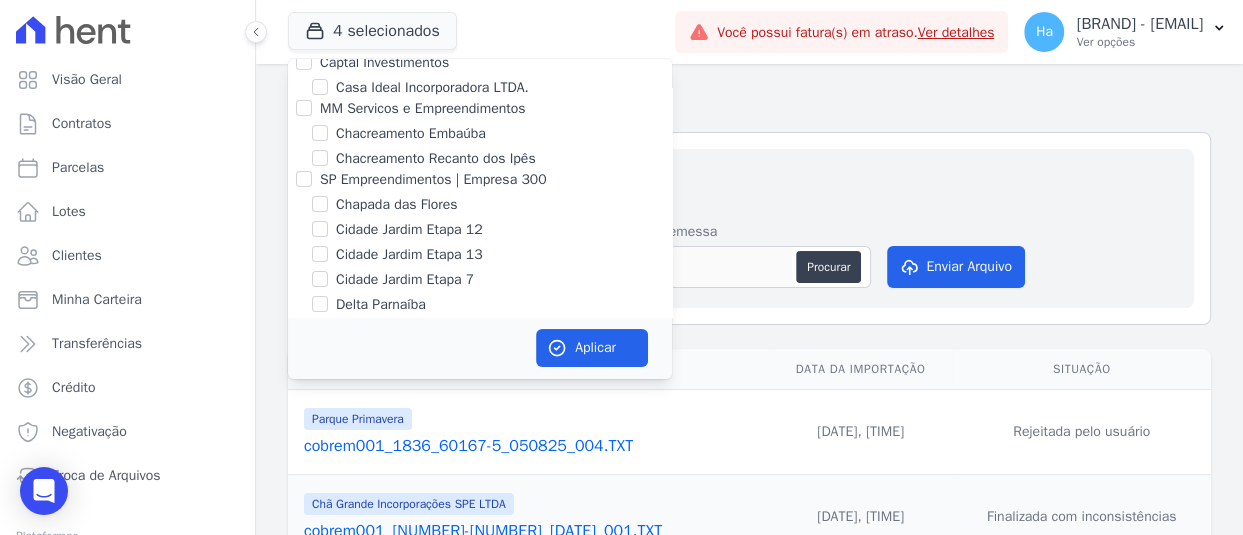 click on "Chã Grande Incorporações SPE LTDA" at bounding box center [320, -34] 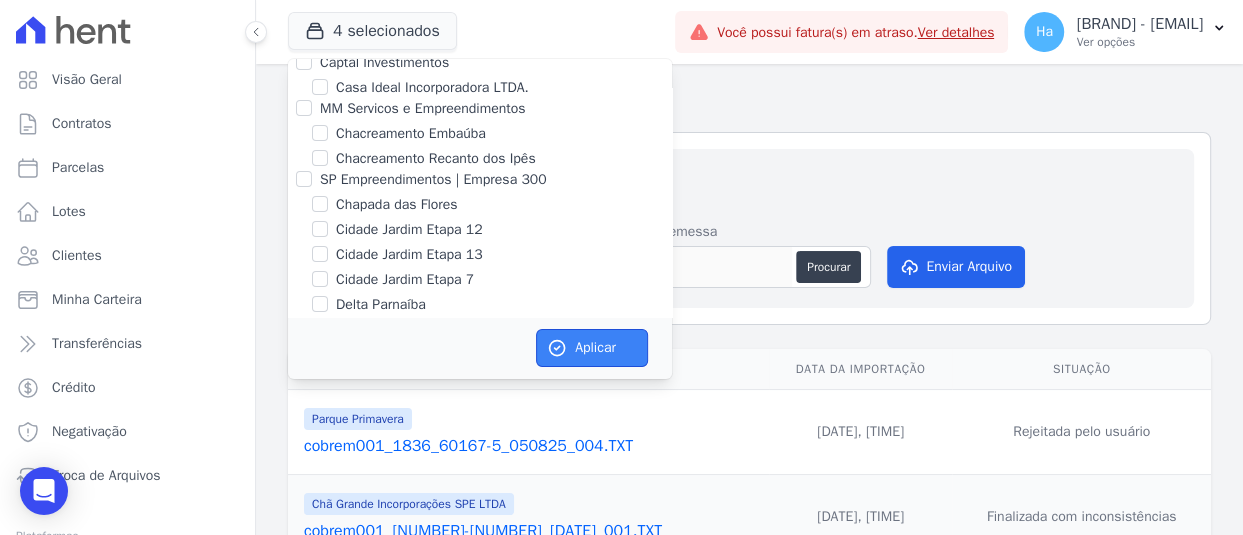 click on "Aplicar" at bounding box center [592, 348] 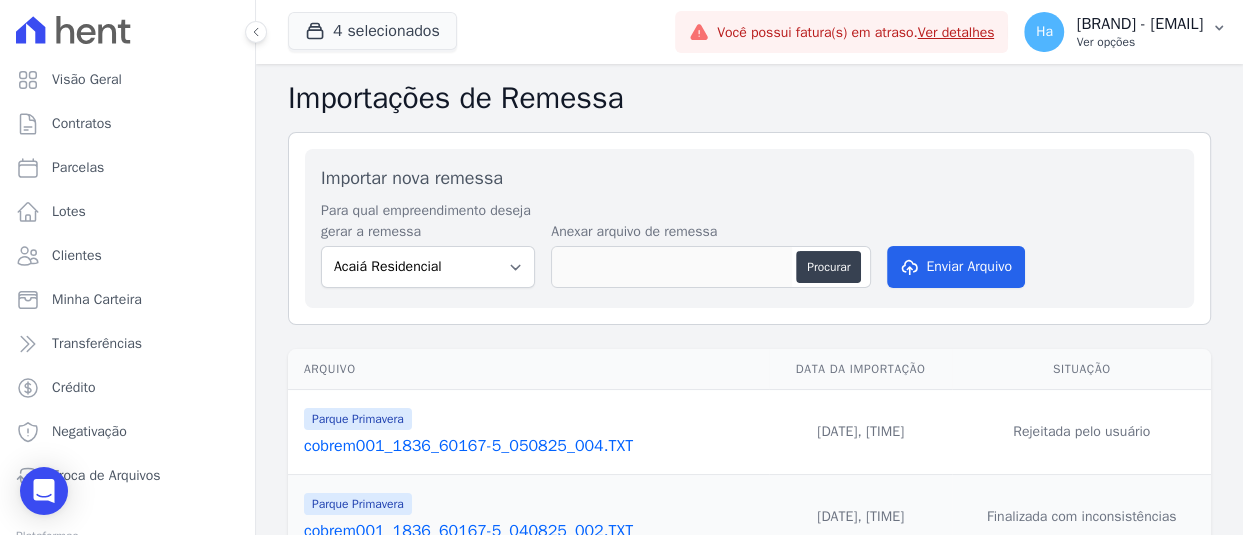 click on "Ver opções" at bounding box center (1139, 42) 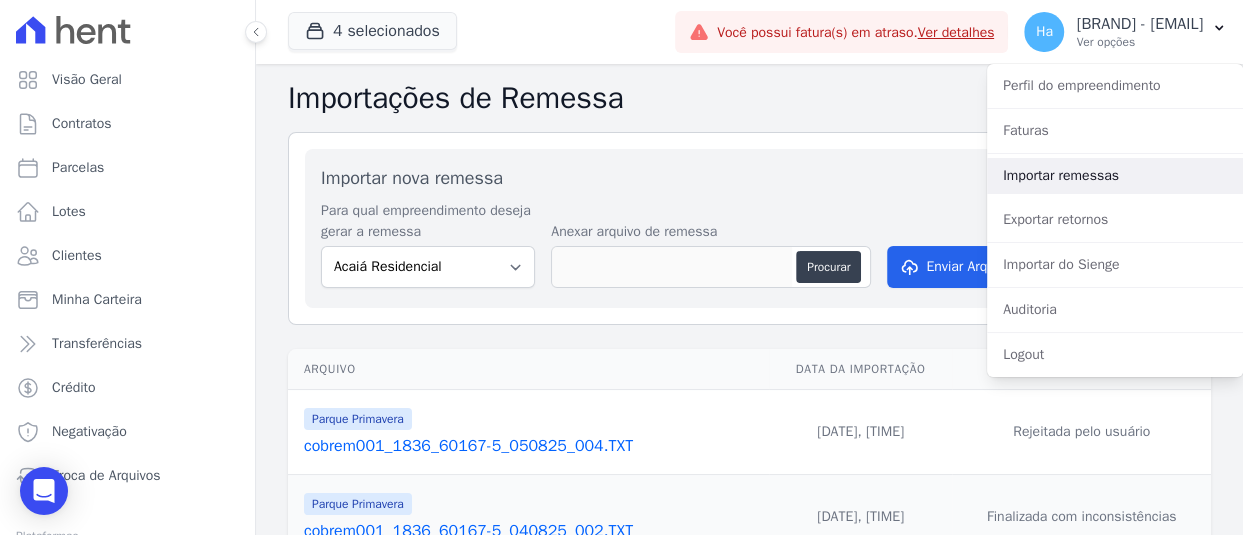 click on "Importar remessas" at bounding box center [1115, 176] 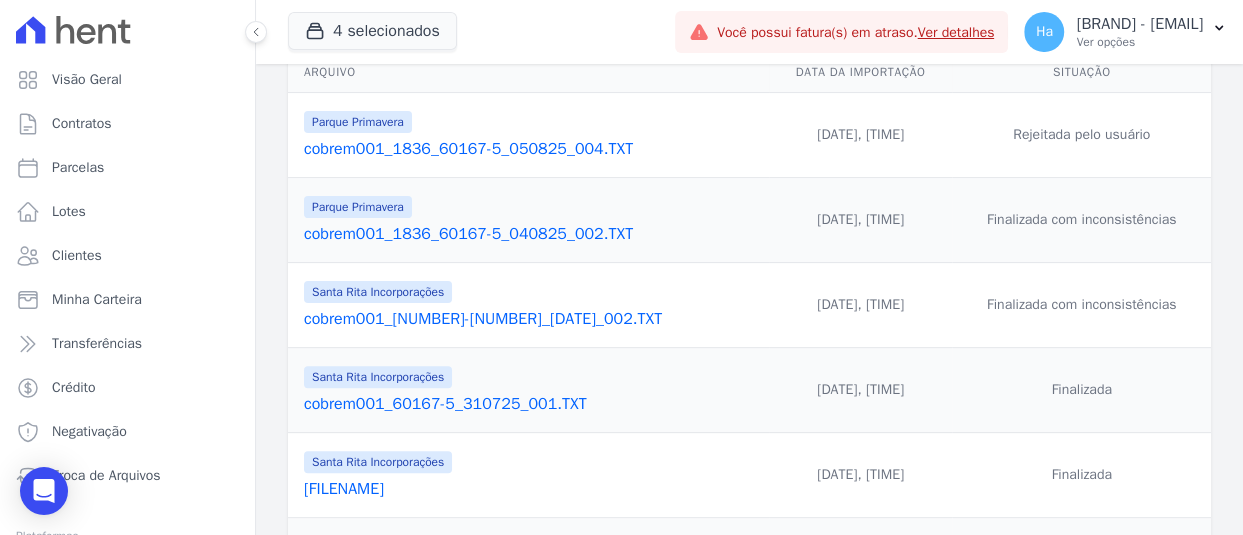 scroll, scrollTop: 300, scrollLeft: 0, axis: vertical 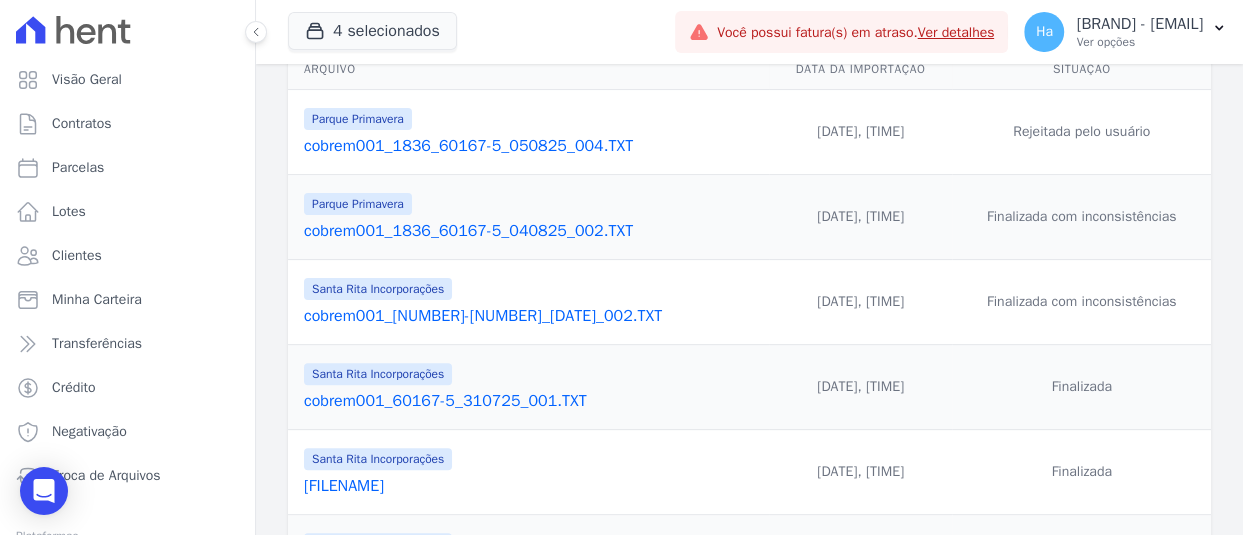 click on "cobrem001_60167-5_040825_002.TXT" at bounding box center [532, 316] 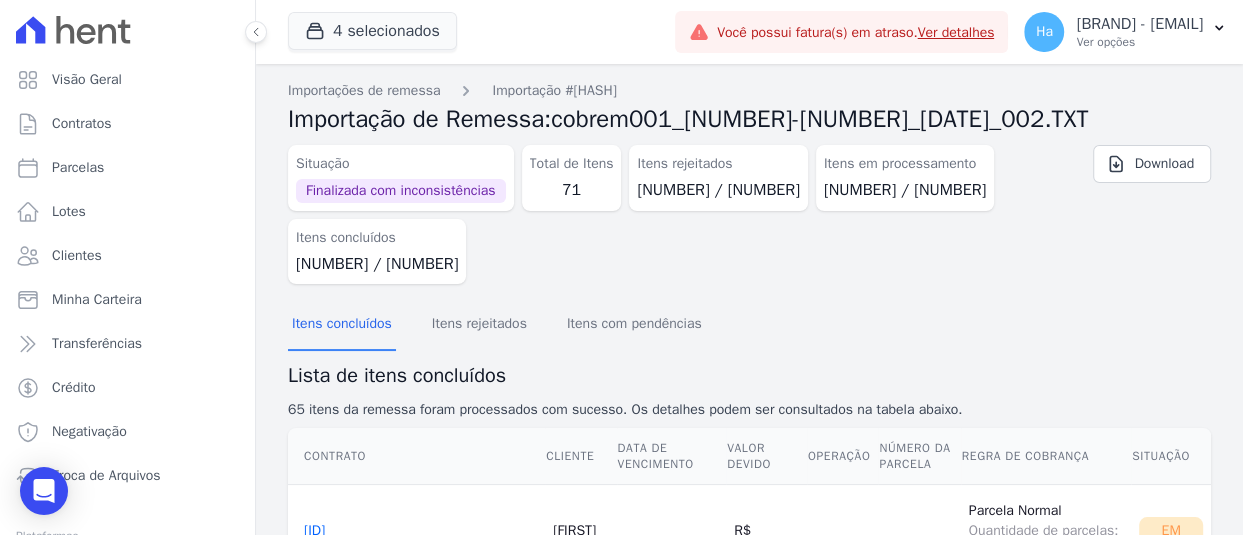 scroll, scrollTop: 100, scrollLeft: 0, axis: vertical 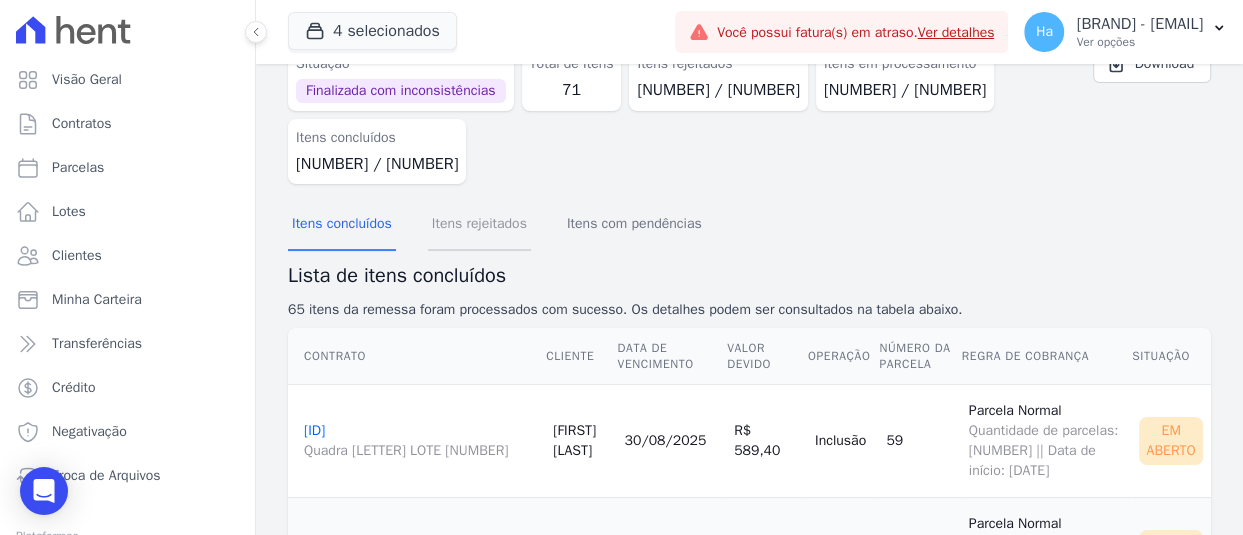 click on "Itens rejeitados" at bounding box center (479, 225) 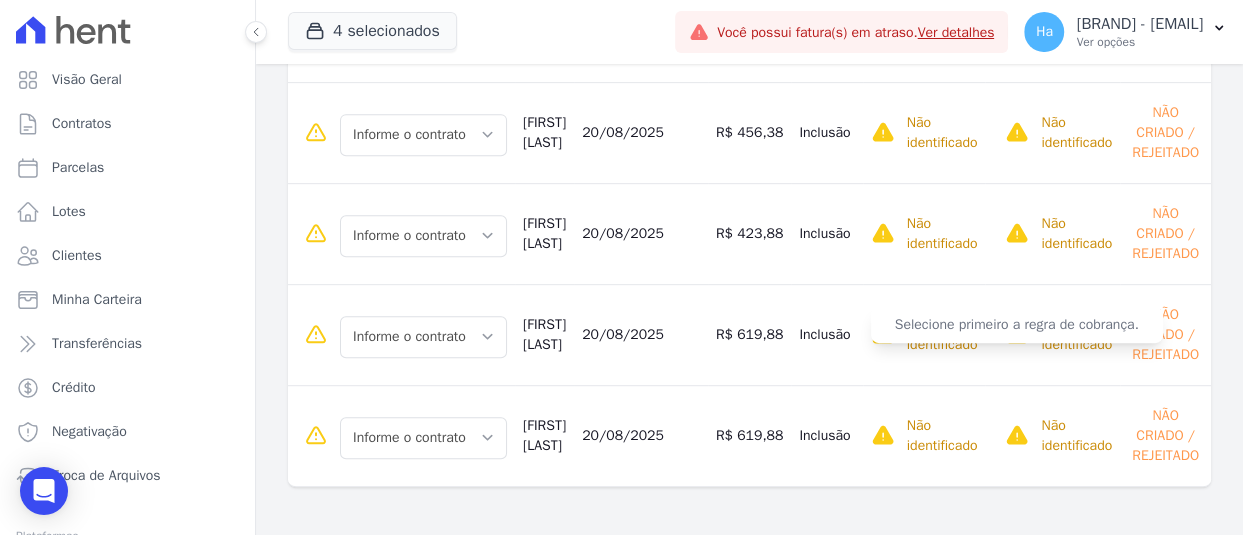 scroll, scrollTop: 617, scrollLeft: 0, axis: vertical 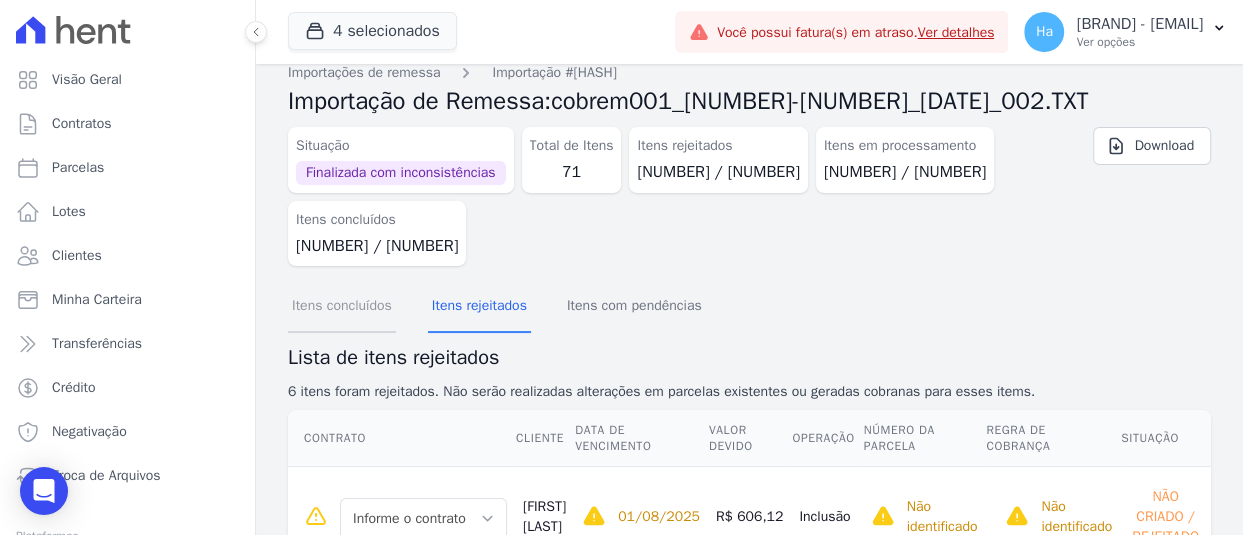 click on "Itens concluídos" at bounding box center [342, 307] 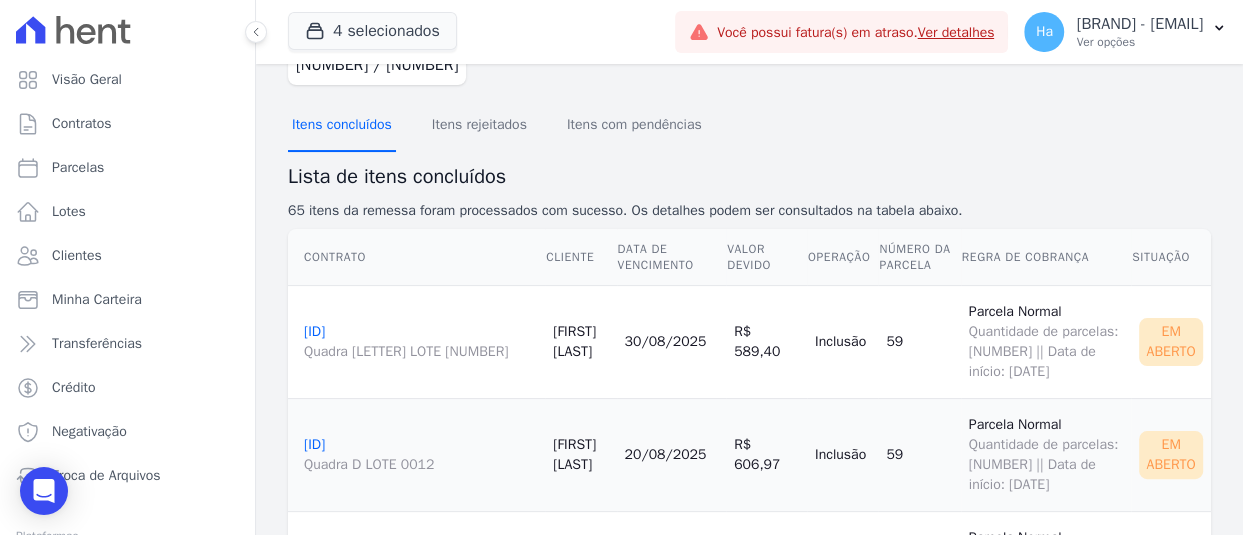 scroll, scrollTop: 200, scrollLeft: 0, axis: vertical 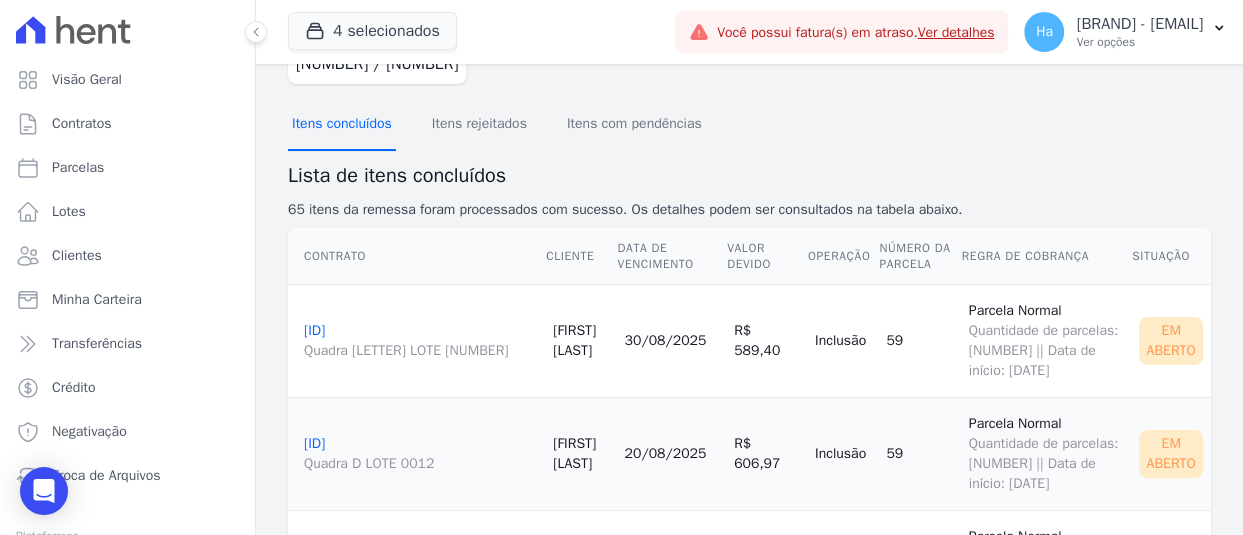 type 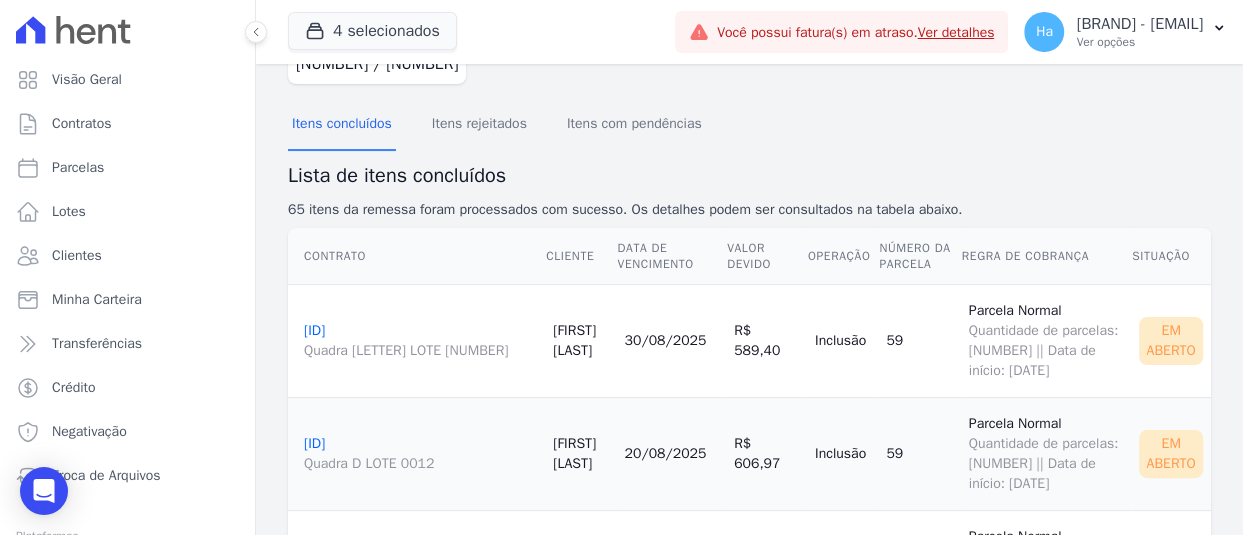click on "Itens concluídos
Itens rejeitados
Itens com pendências
Lista de itens concluídos
65 itens da remessa foram processados com sucesso. Os detalhes podem ser consultados na tabela abaixo.
Contrato
Cliente
Data de Vencimento
Valor devido
Operação
Número da Parcela
Regra de Cobrança
Situação" at bounding box center (749, 3865) 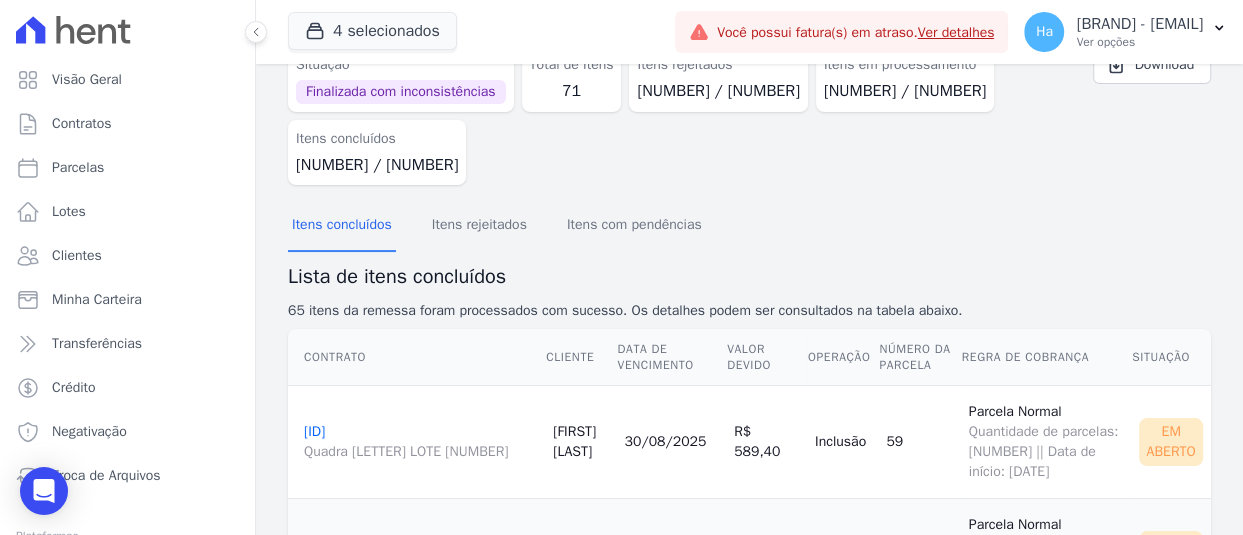 scroll, scrollTop: 0, scrollLeft: 0, axis: both 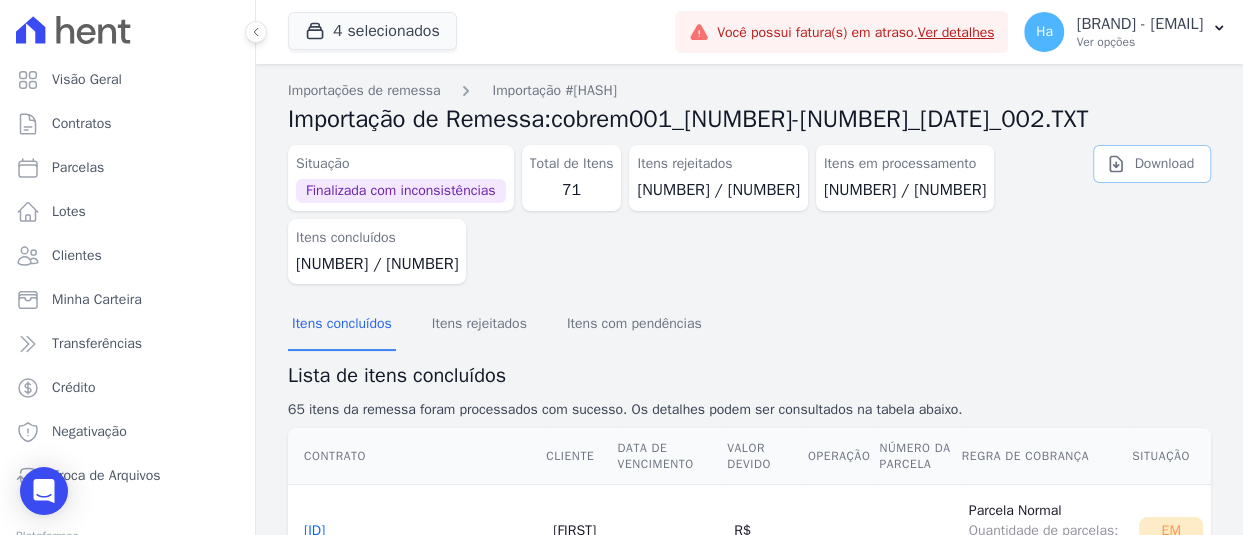 click on "Download" at bounding box center (1152, 164) 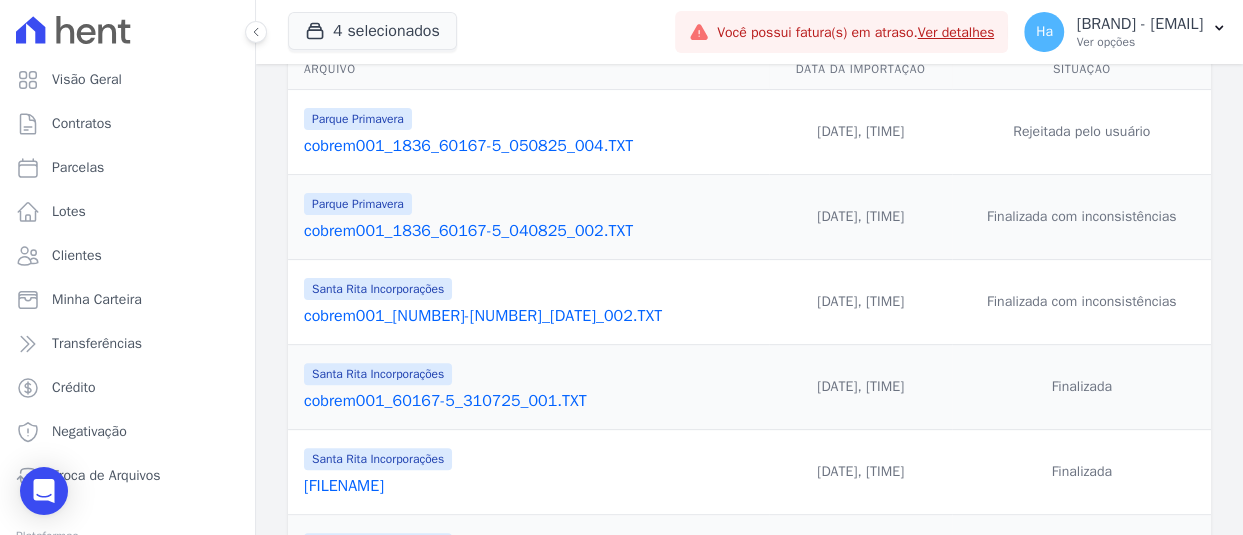scroll, scrollTop: 0, scrollLeft: 0, axis: both 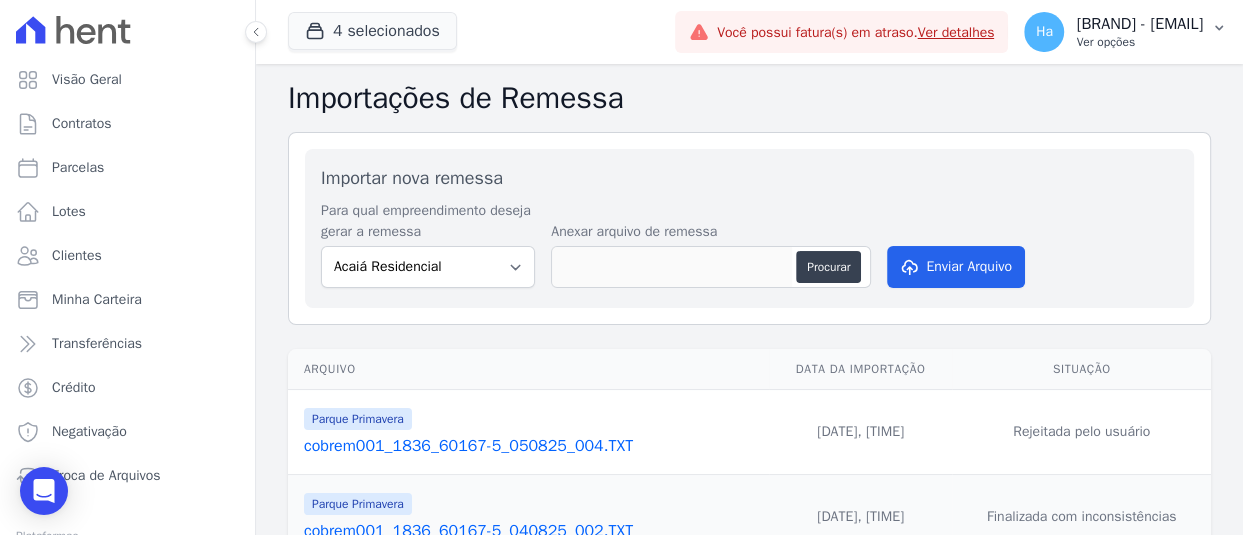 click on "Ver opções" at bounding box center [1139, 42] 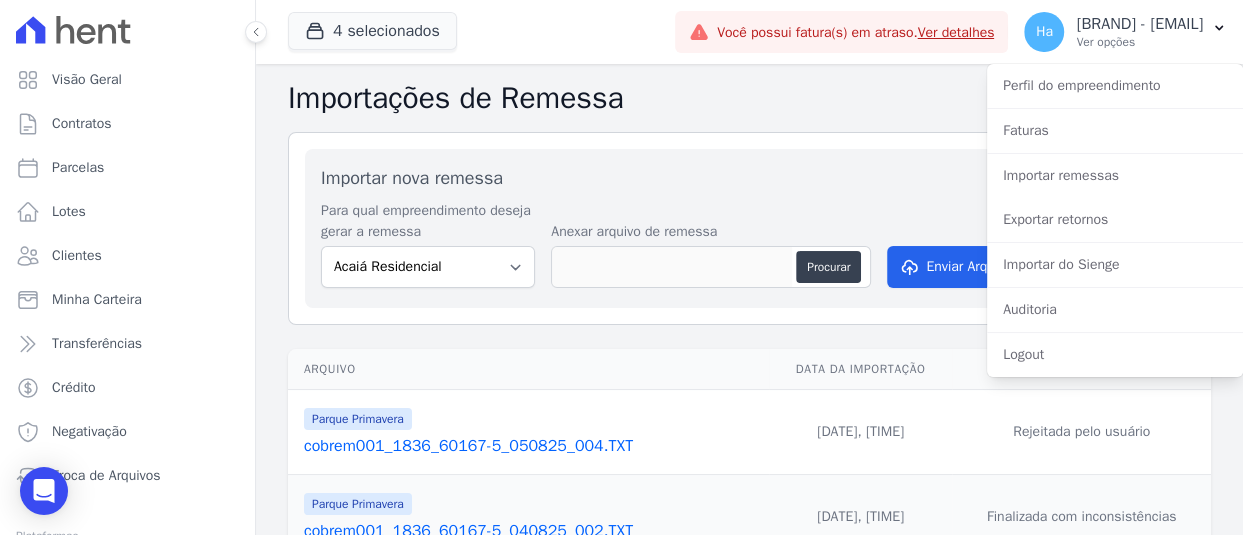scroll, scrollTop: 300, scrollLeft: 0, axis: vertical 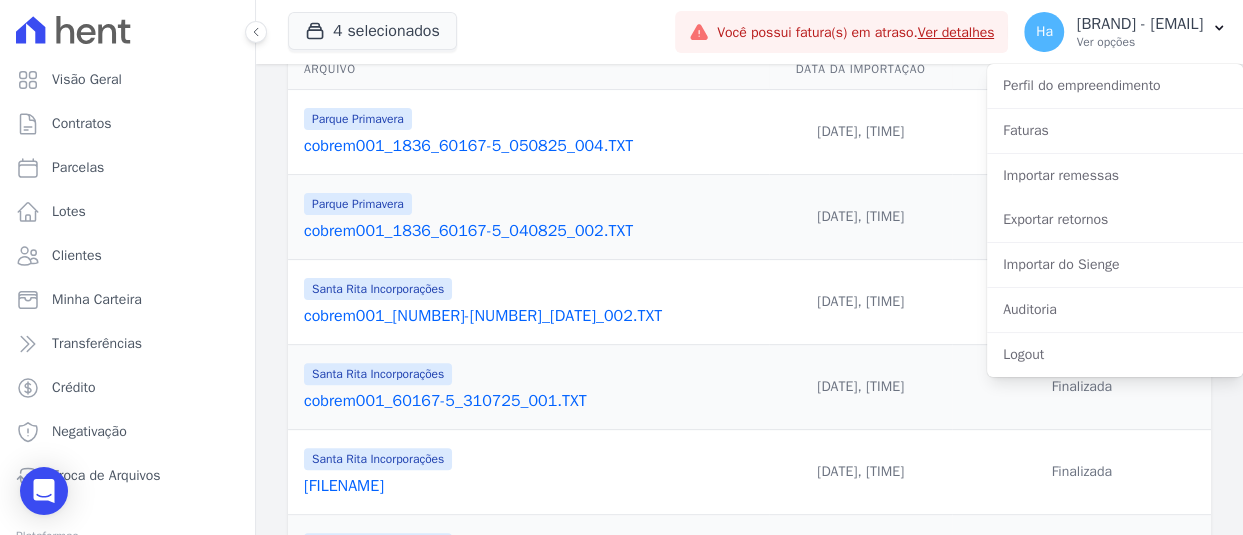 click on "cobrem001_1836_60167-5_040825_002.TXT" at bounding box center (532, 231) 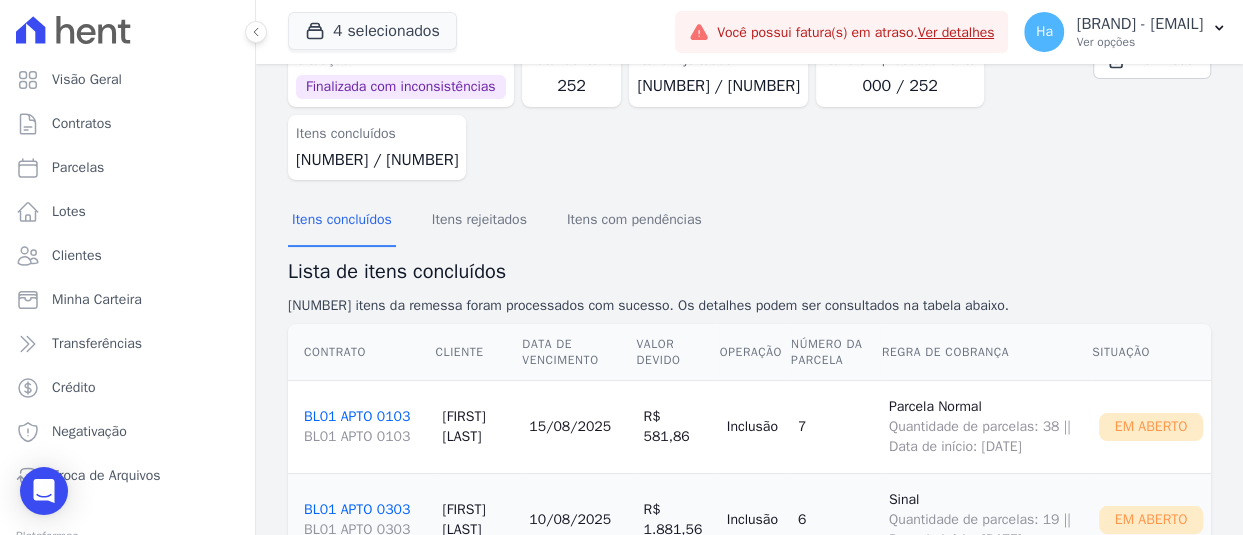 scroll, scrollTop: 700, scrollLeft: 0, axis: vertical 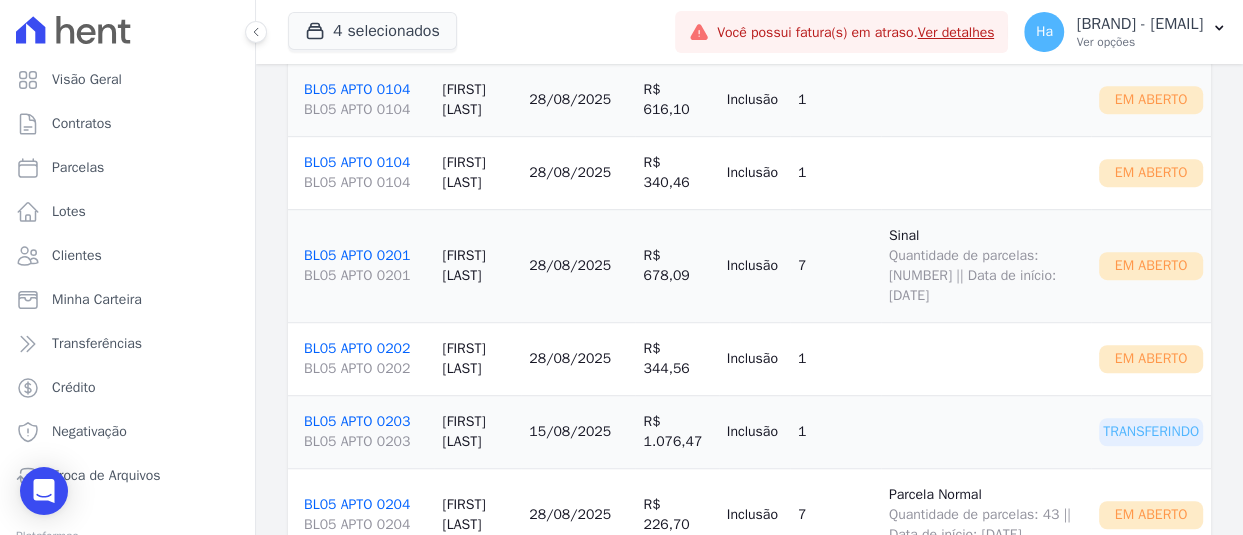 click on "BL05 APTO 0104
BL05 APTO 0104" at bounding box center (365, 173) 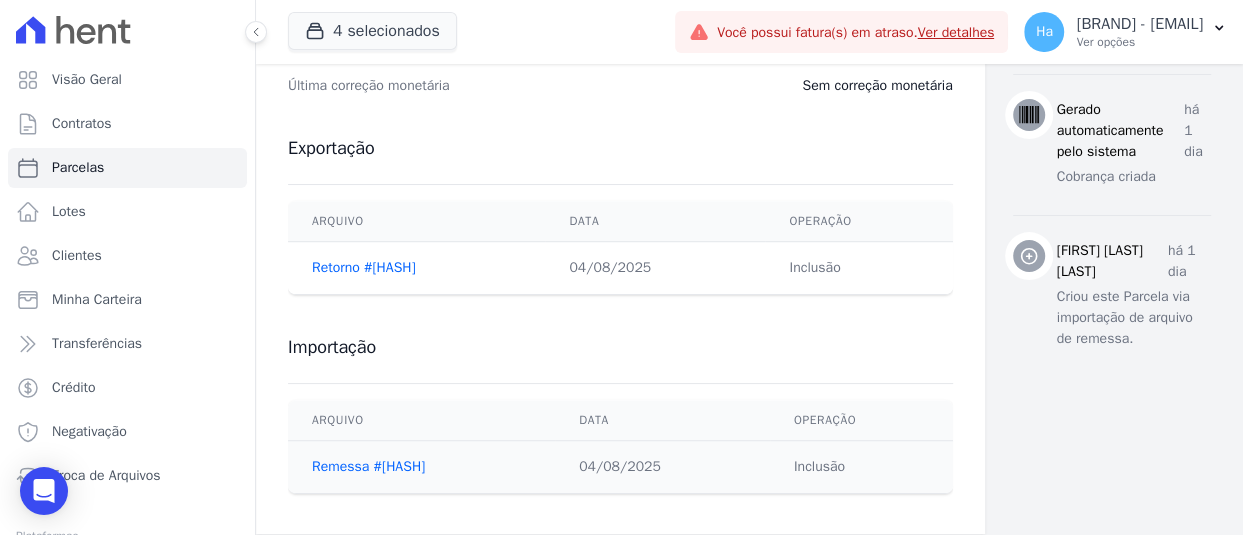 scroll, scrollTop: 833, scrollLeft: 0, axis: vertical 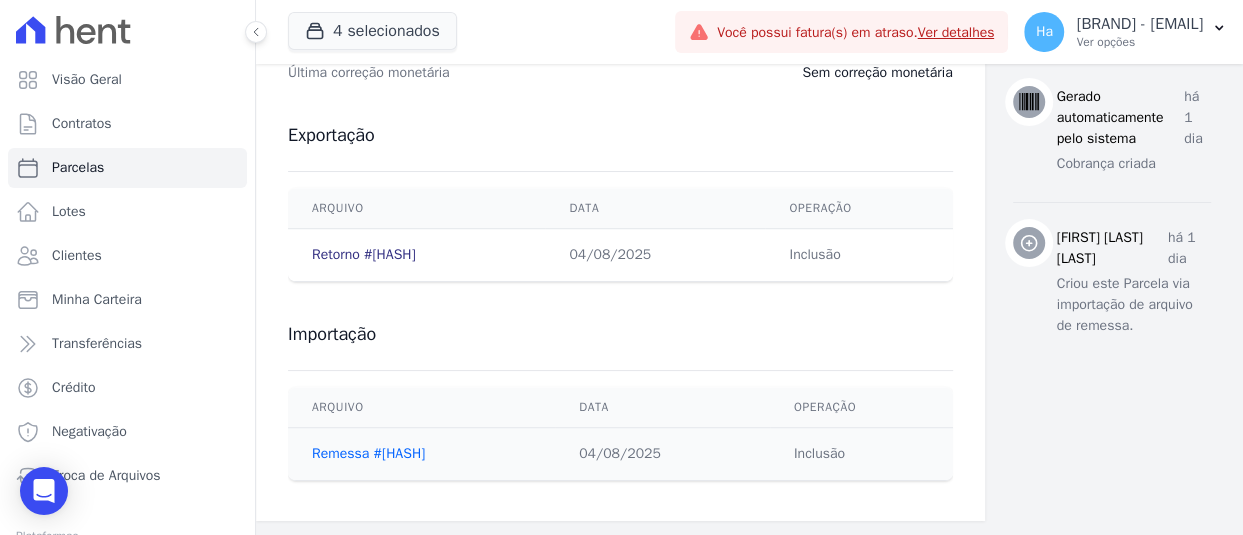 click on "Retorno #cb3dc044" at bounding box center [364, 254] 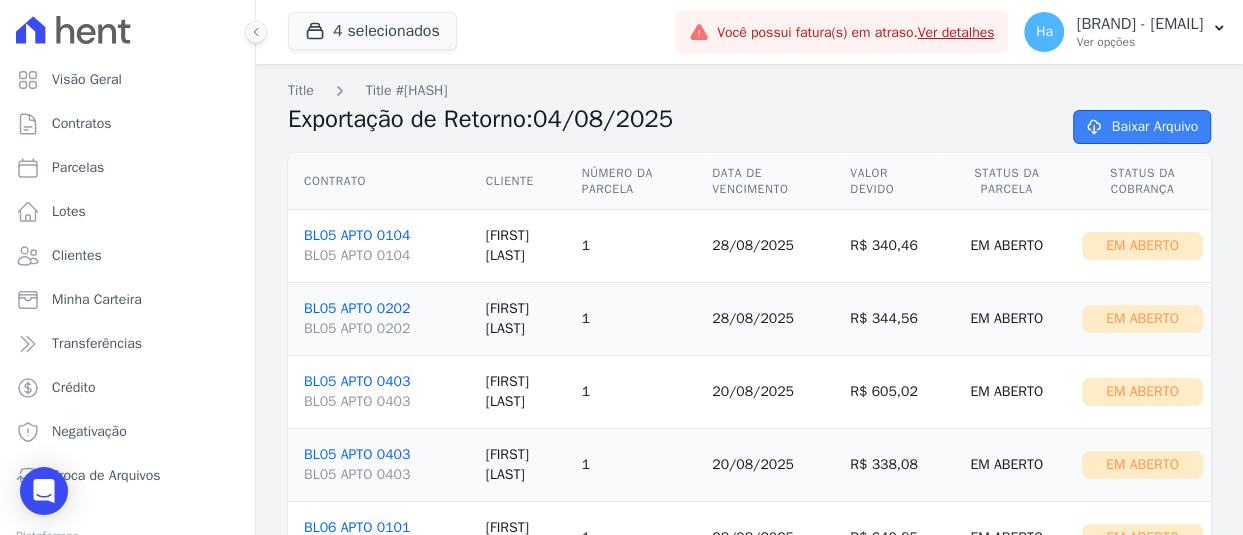 click on "Baixar Arquivo" at bounding box center (1142, 127) 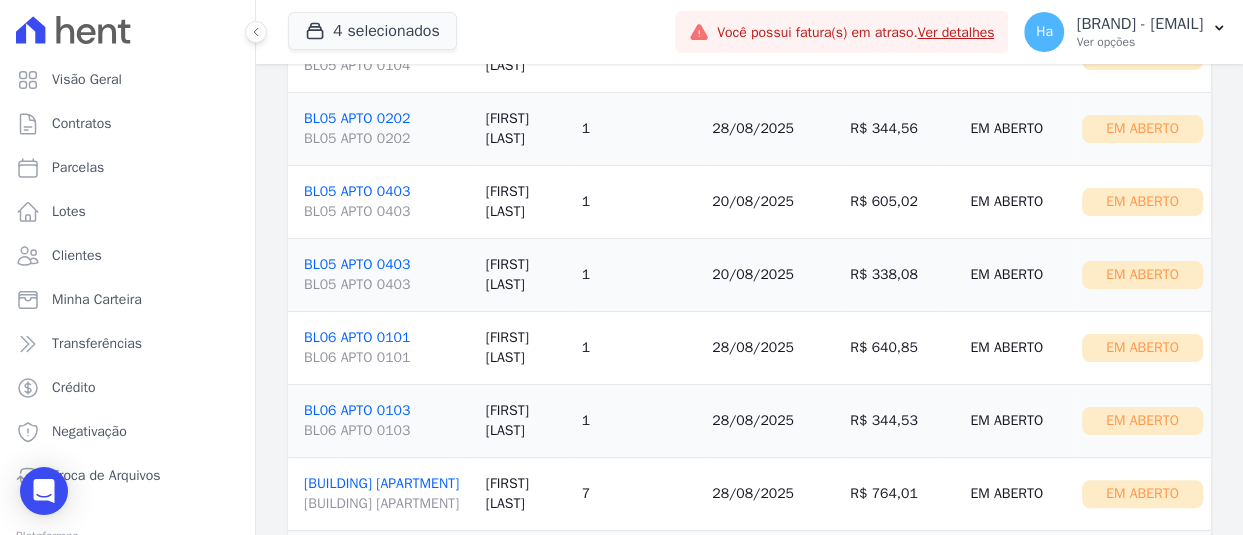 scroll, scrollTop: 0, scrollLeft: 0, axis: both 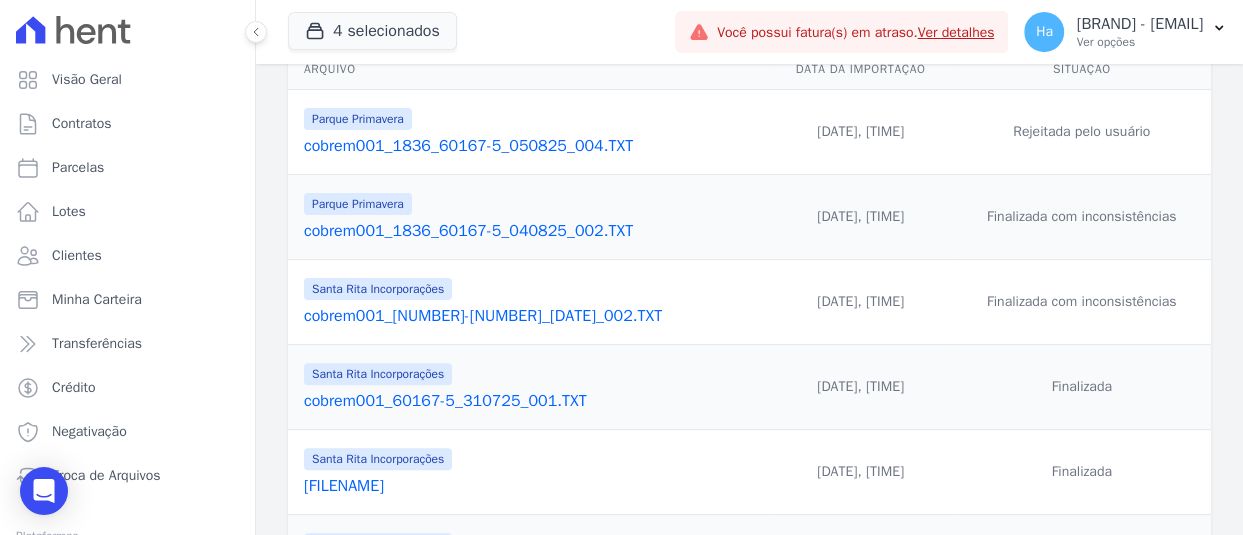 click on "cobrem001_1836_60167-5_040825_002.TXT" at bounding box center (532, 231) 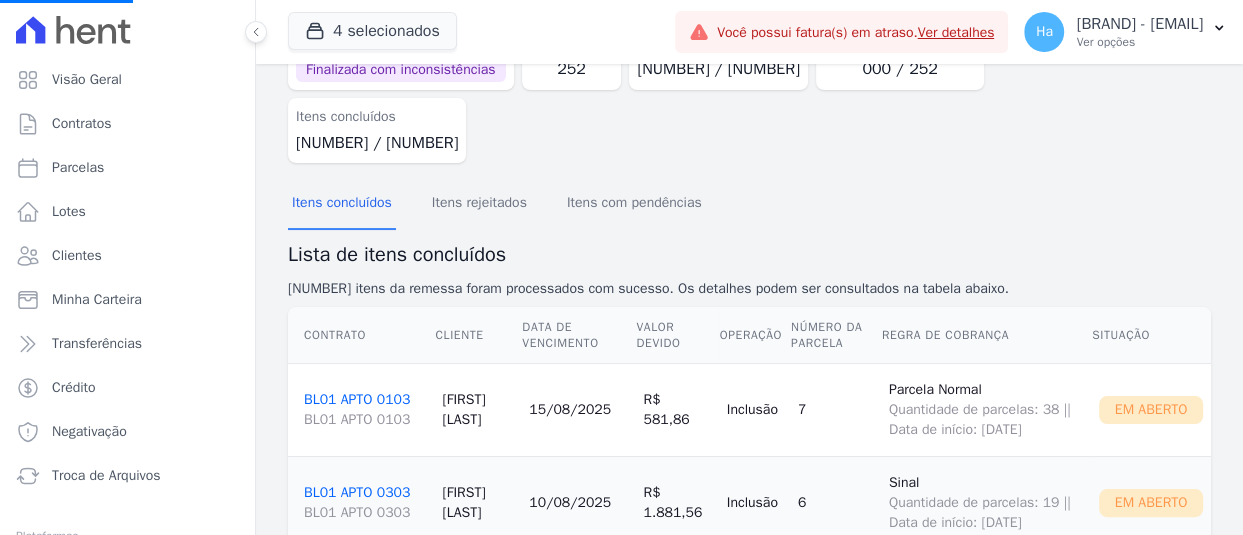 scroll, scrollTop: 500, scrollLeft: 0, axis: vertical 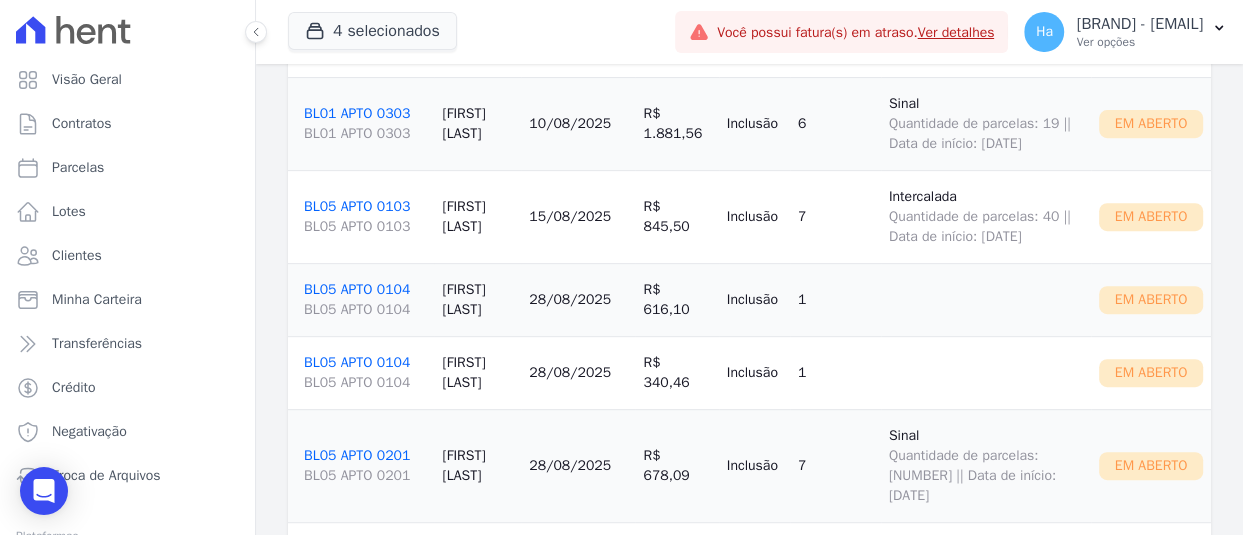 click on "BL05 APTO 0104
BL05 APTO 0104" at bounding box center (365, 300) 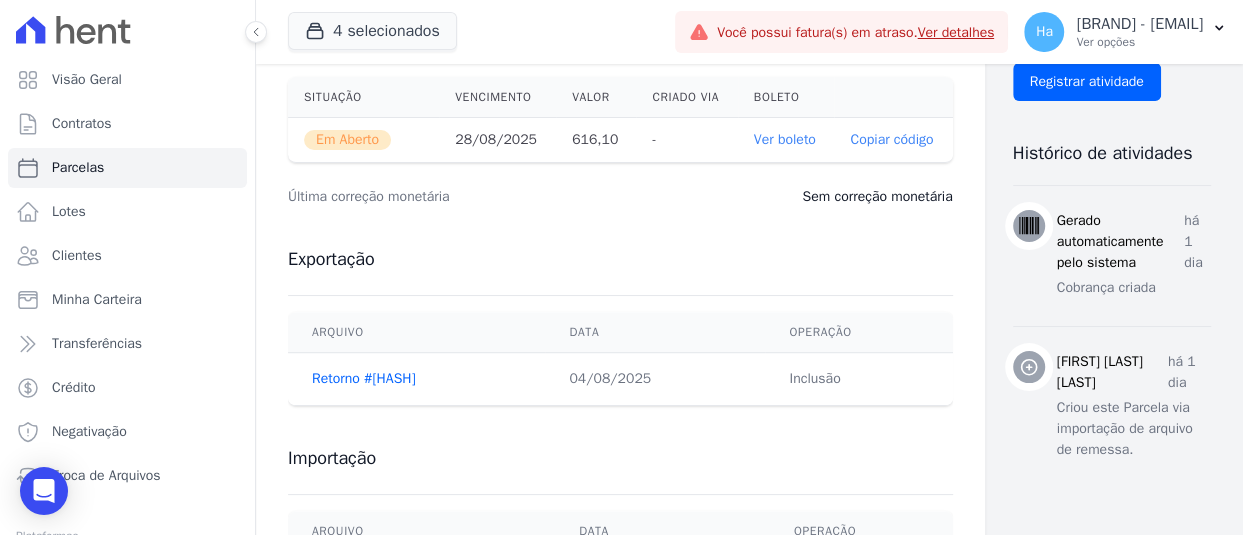 scroll, scrollTop: 833, scrollLeft: 0, axis: vertical 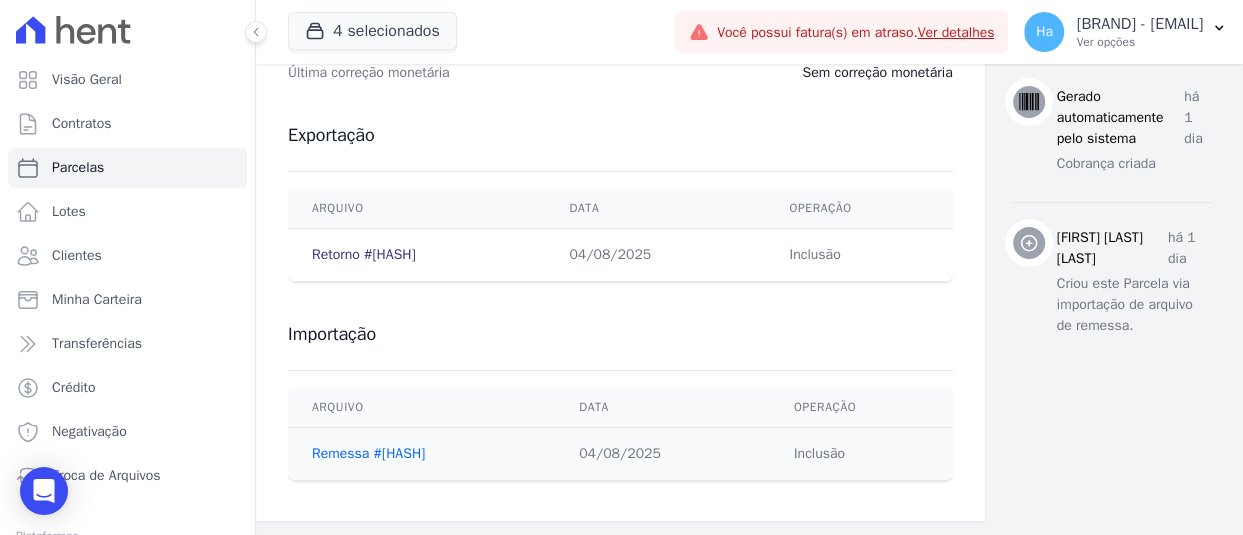 click on "Retorno #cb3dc044" at bounding box center (364, 254) 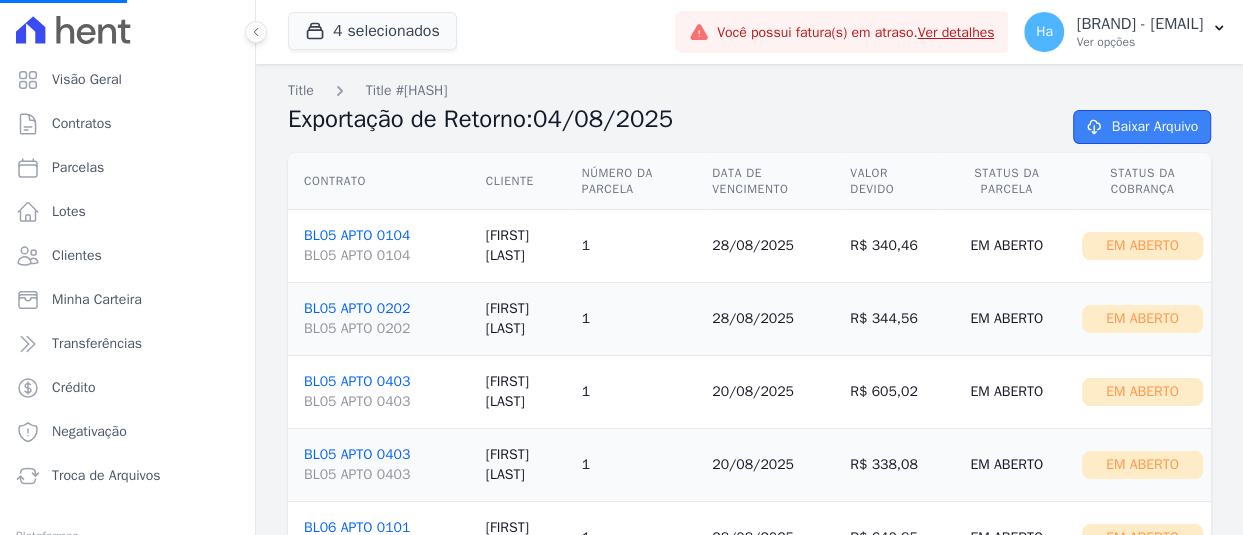 click on "Baixar Arquivo" at bounding box center [1142, 127] 